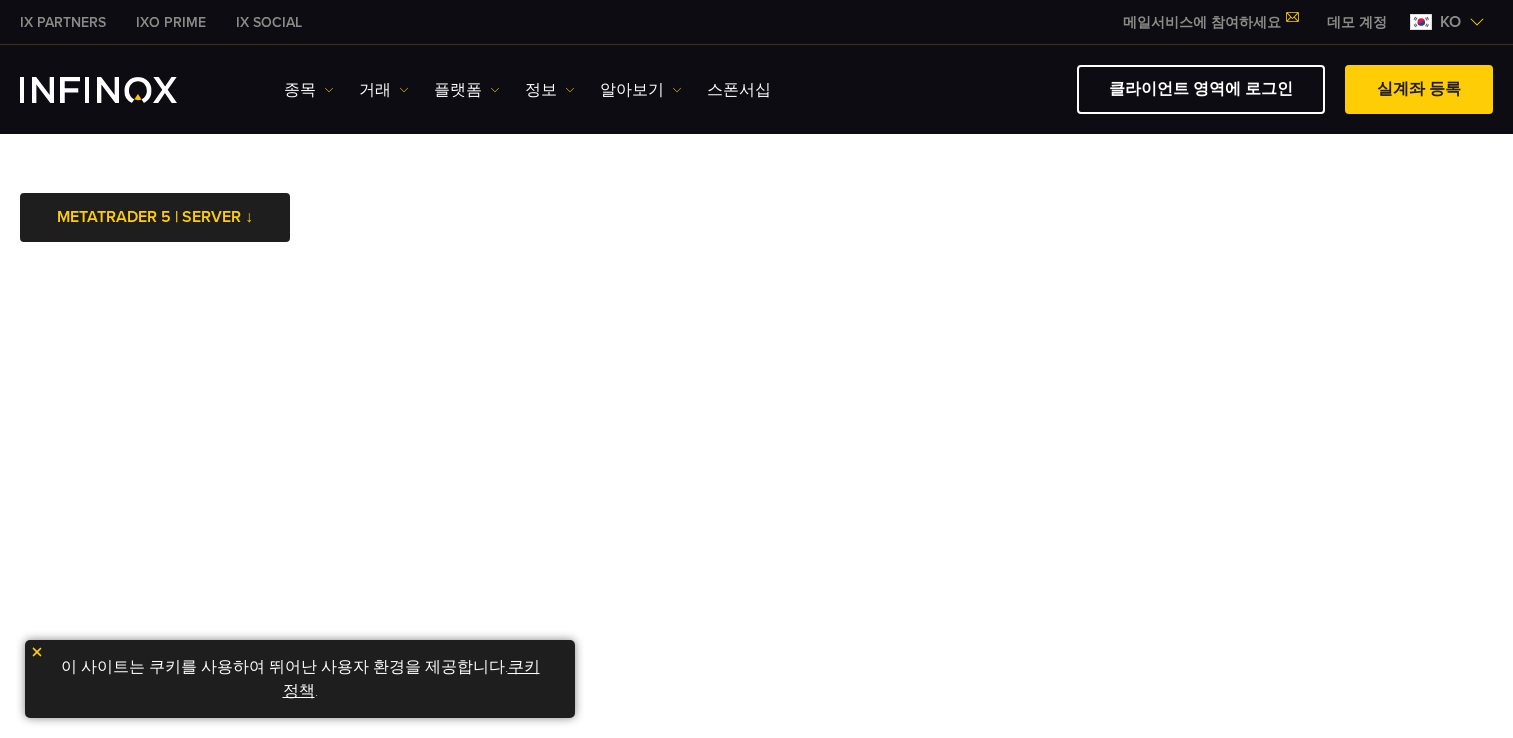 scroll, scrollTop: 0, scrollLeft: 0, axis: both 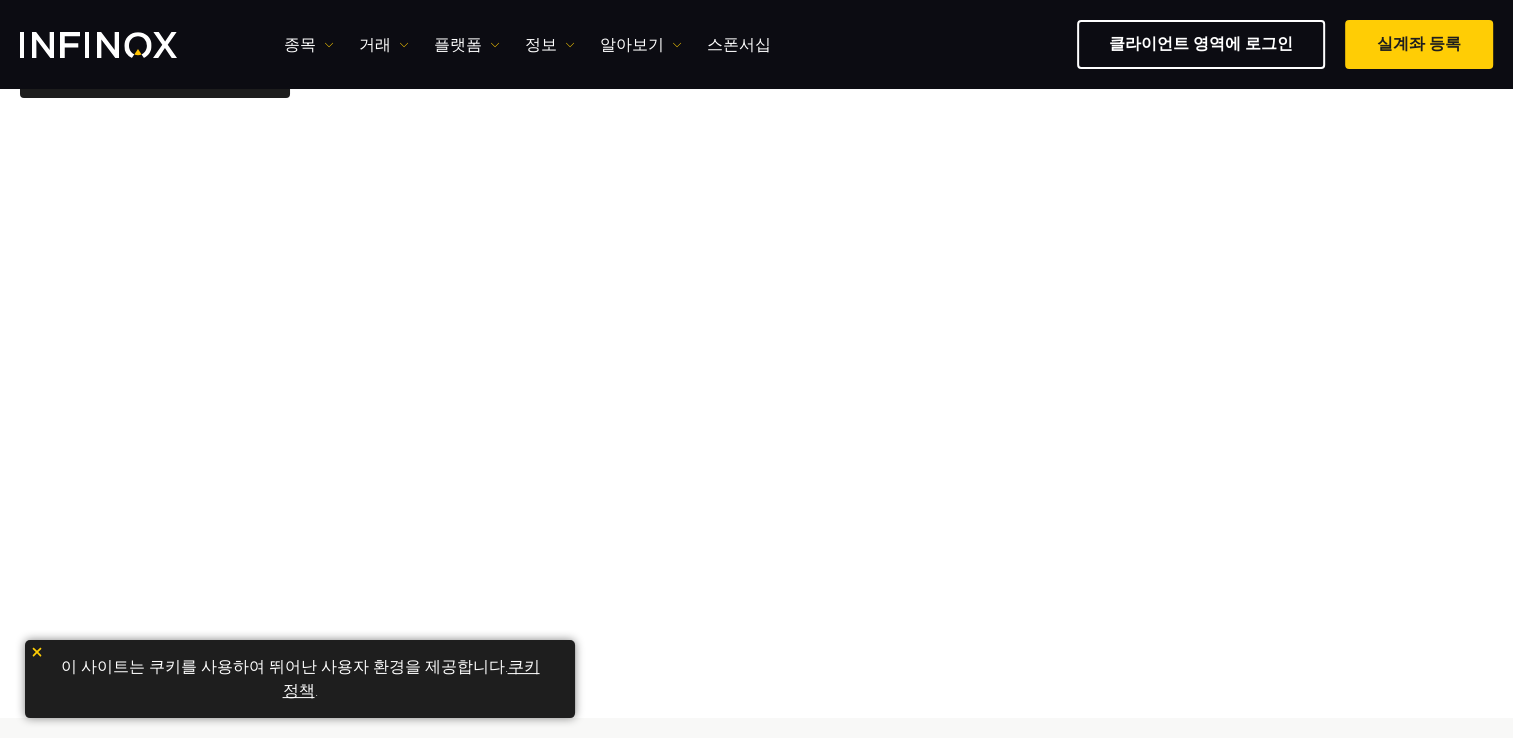 click at bounding box center [37, 652] 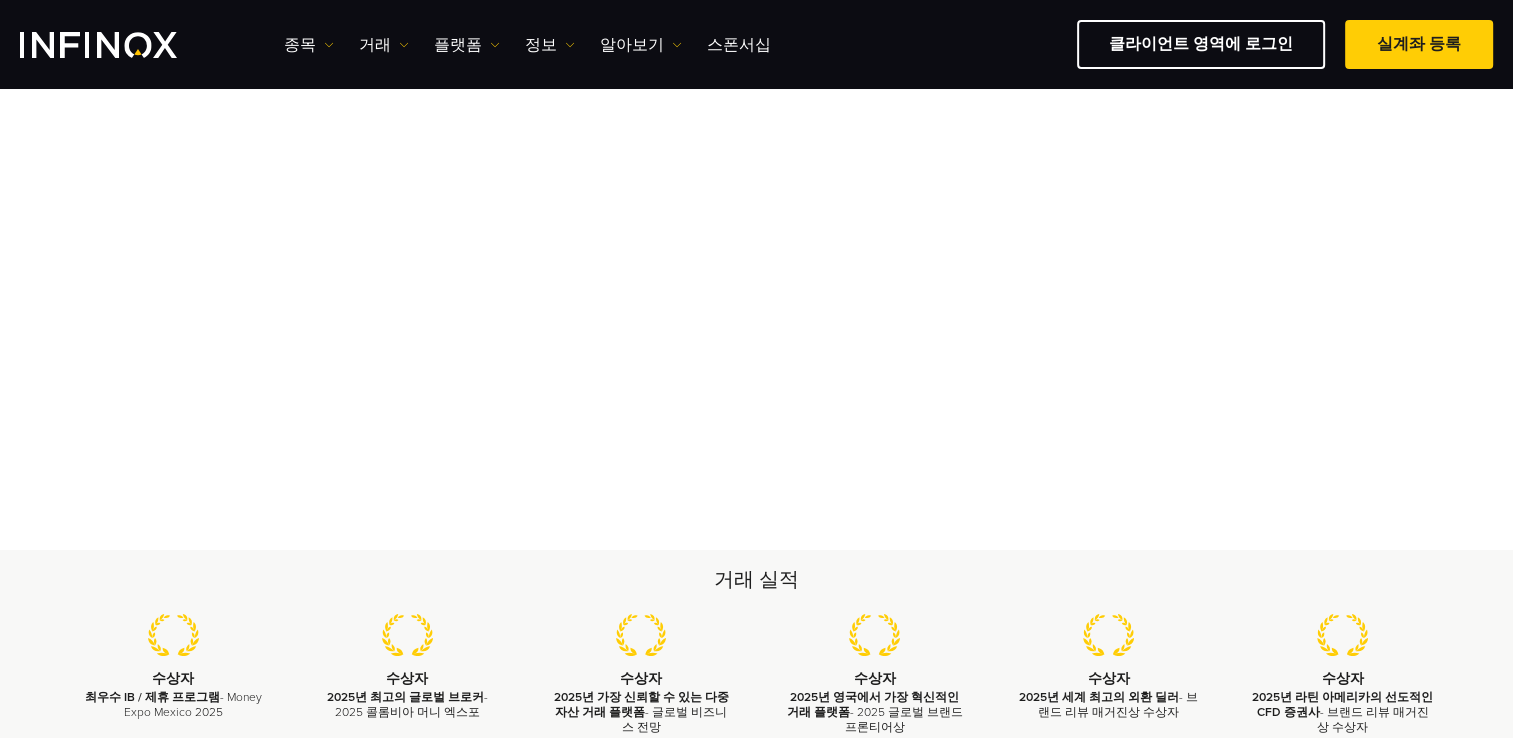 scroll, scrollTop: 0, scrollLeft: 0, axis: both 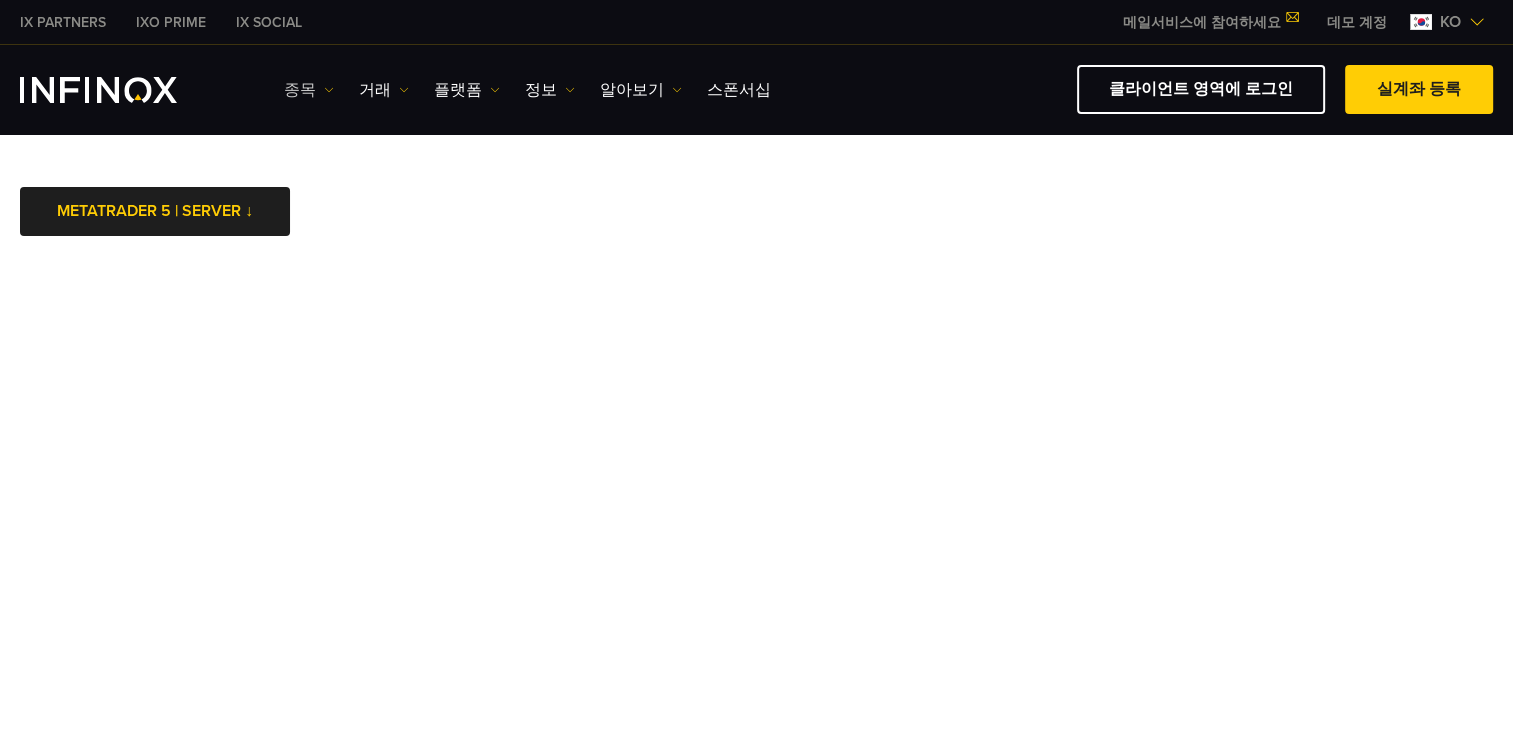 click on "종목" at bounding box center (309, 90) 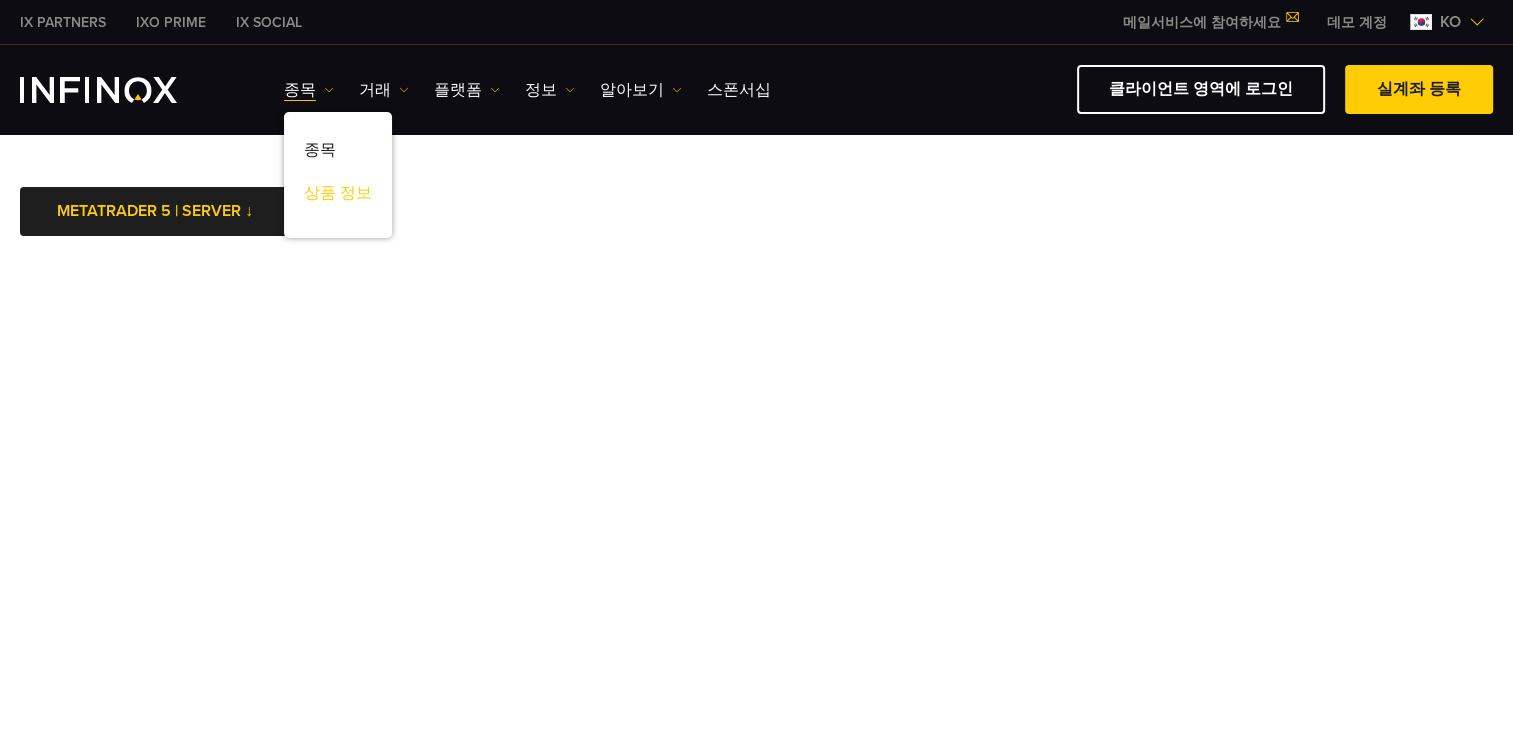 click on "상품 정보" at bounding box center (338, 196) 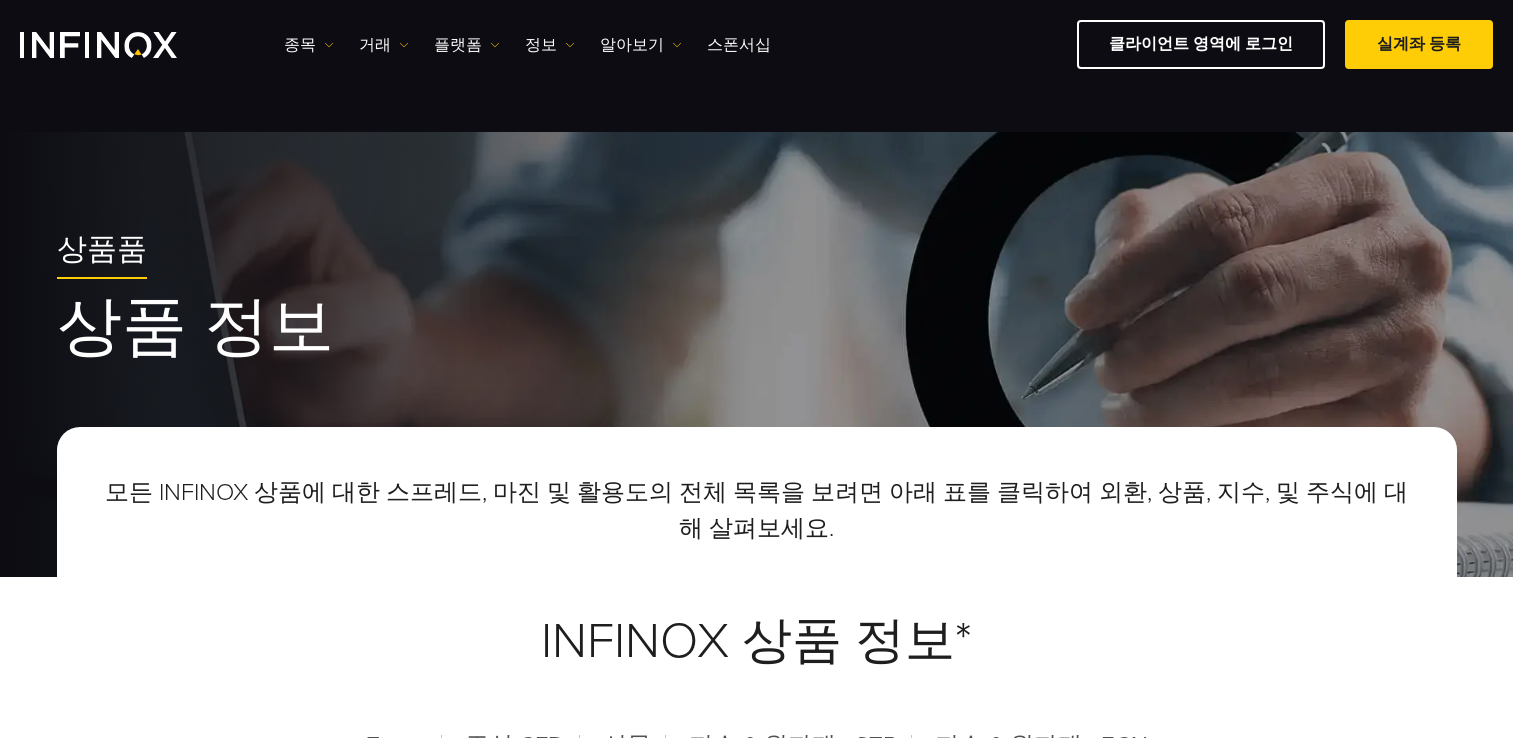 scroll, scrollTop: 500, scrollLeft: 0, axis: vertical 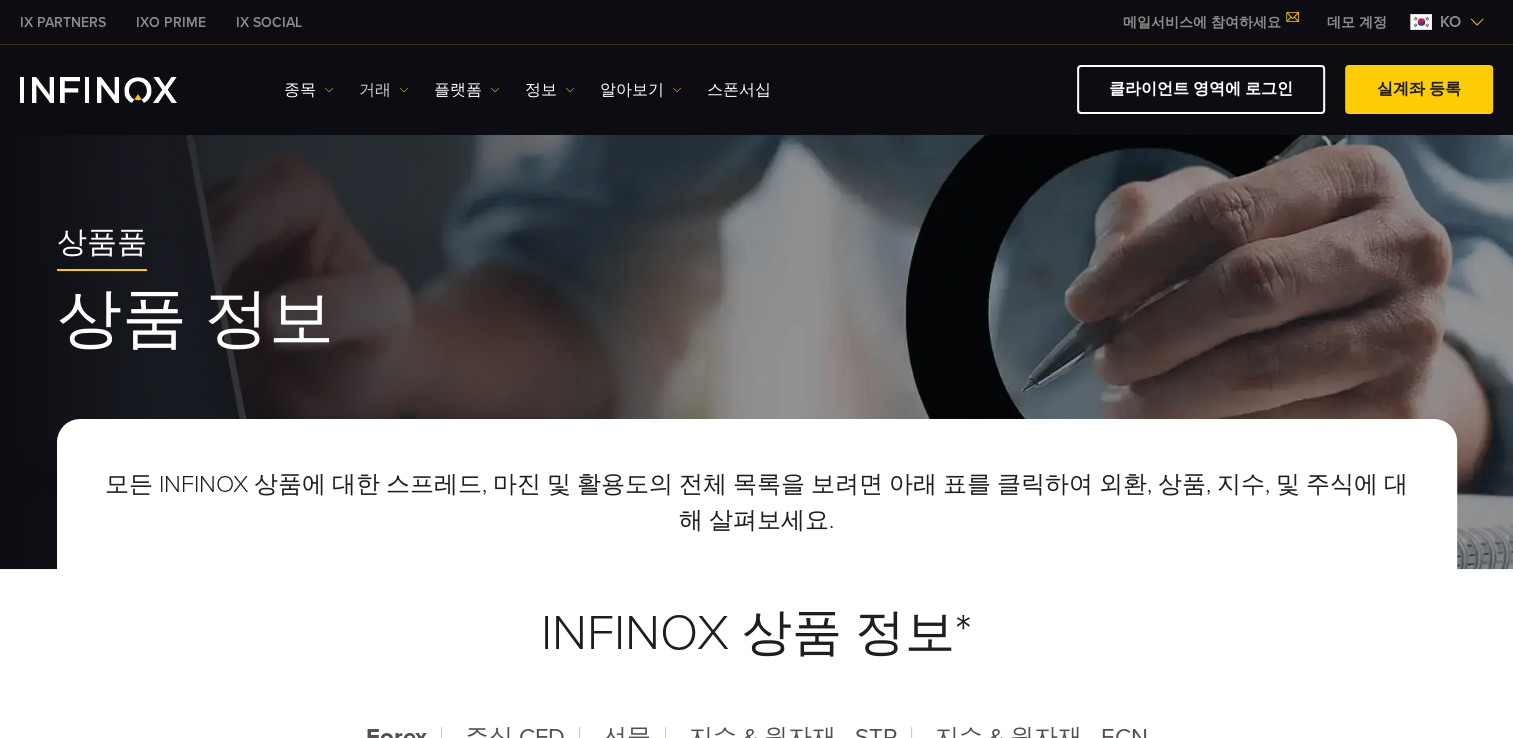 click on "거래" at bounding box center (384, 90) 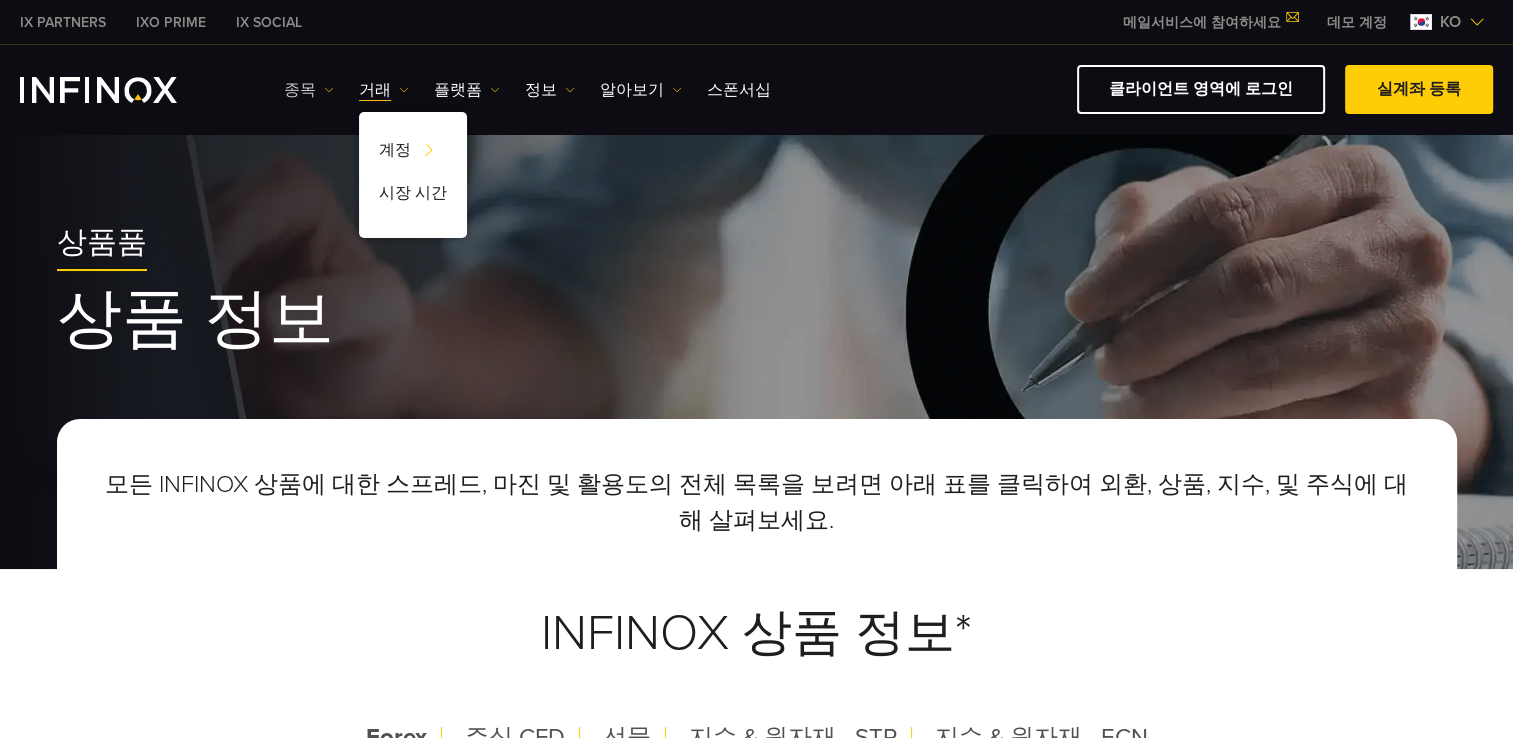 click on "종목" at bounding box center [309, 90] 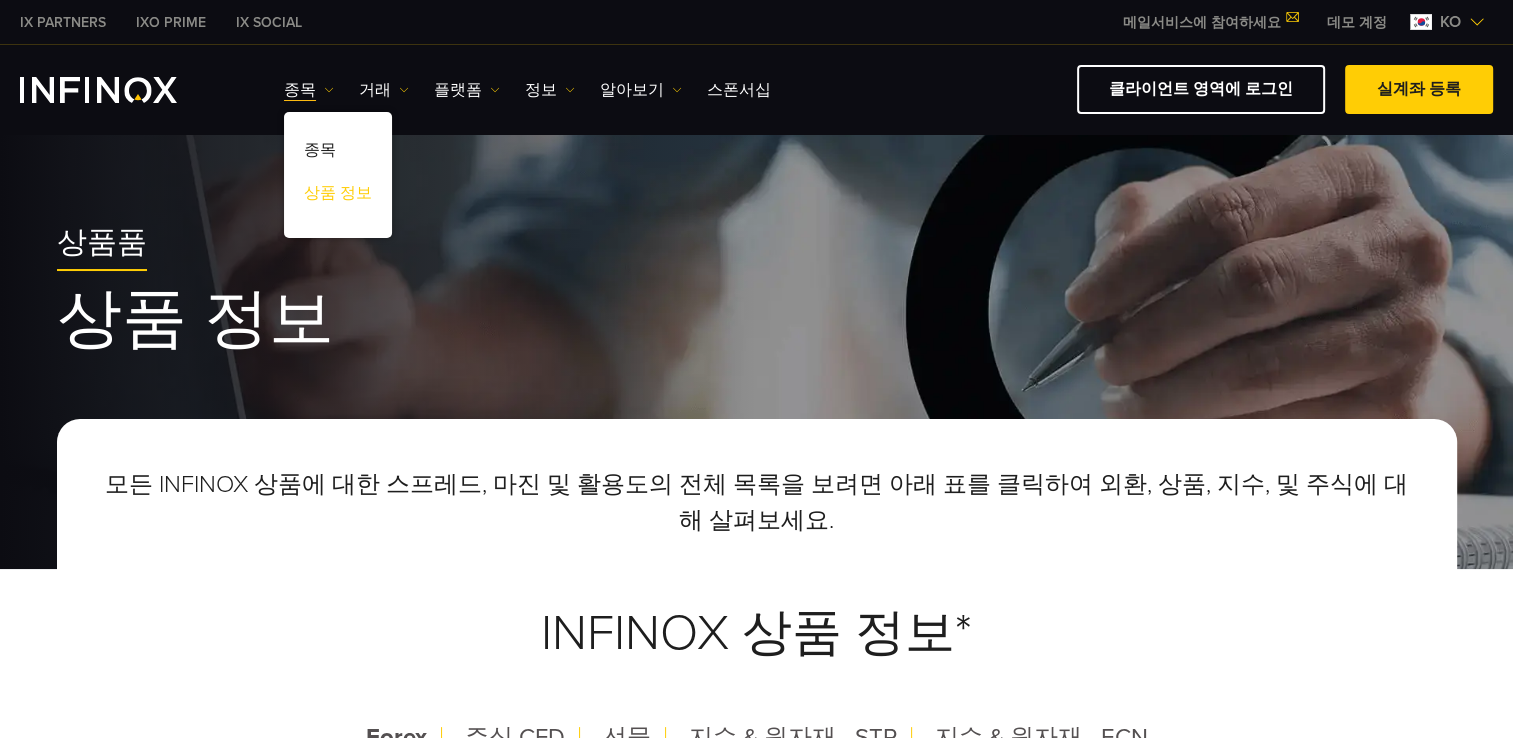 click on "상품 정보" at bounding box center (338, 196) 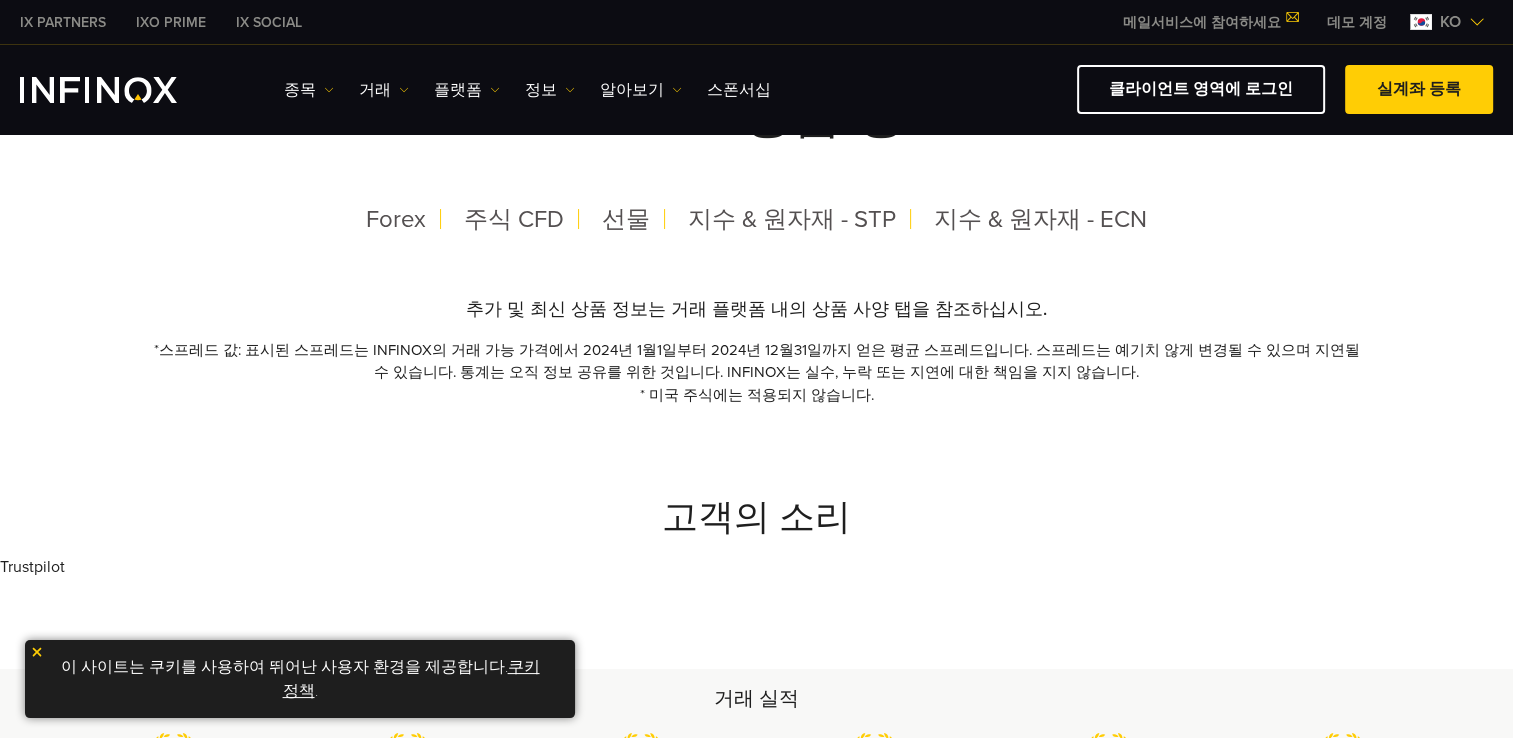 scroll, scrollTop: 600, scrollLeft: 0, axis: vertical 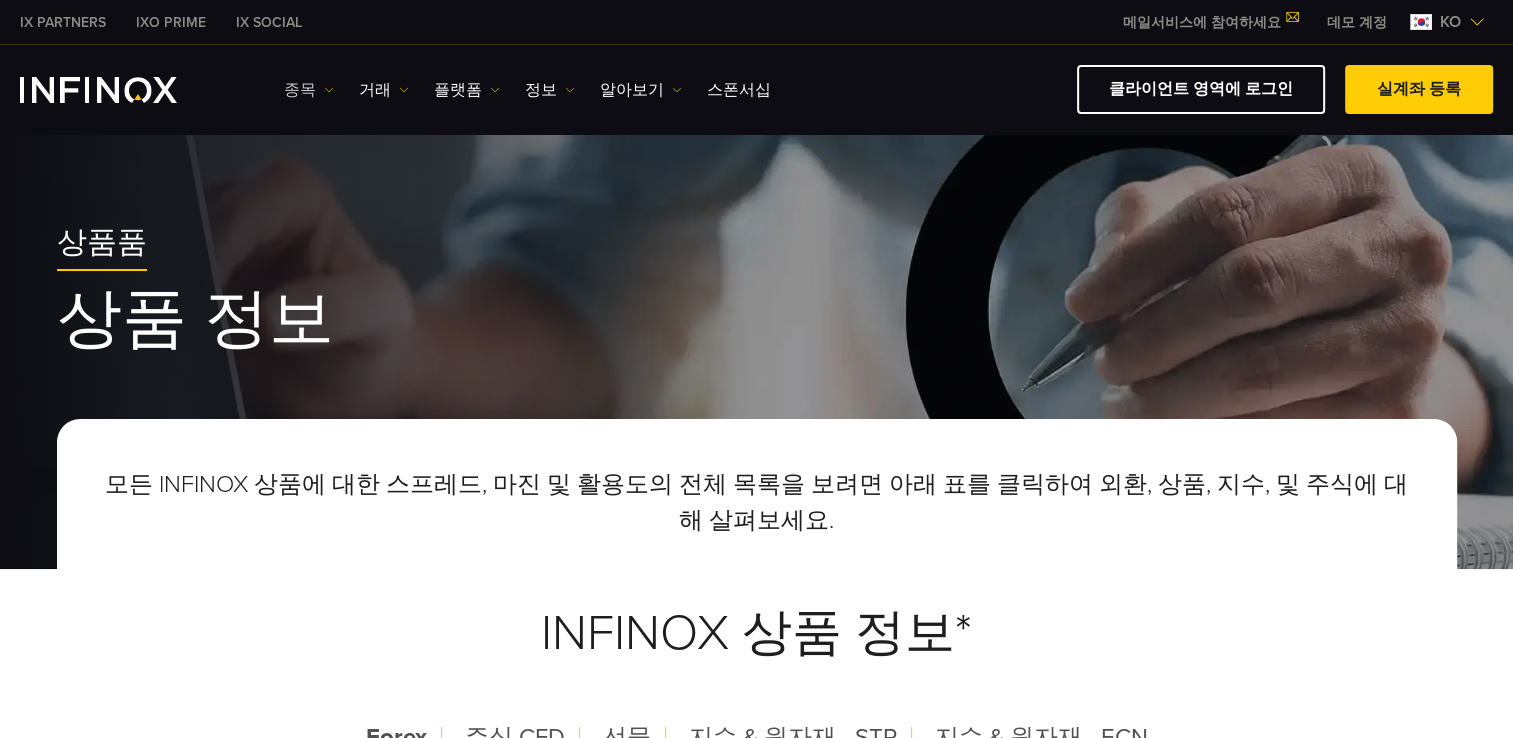 click on "종목" at bounding box center (309, 90) 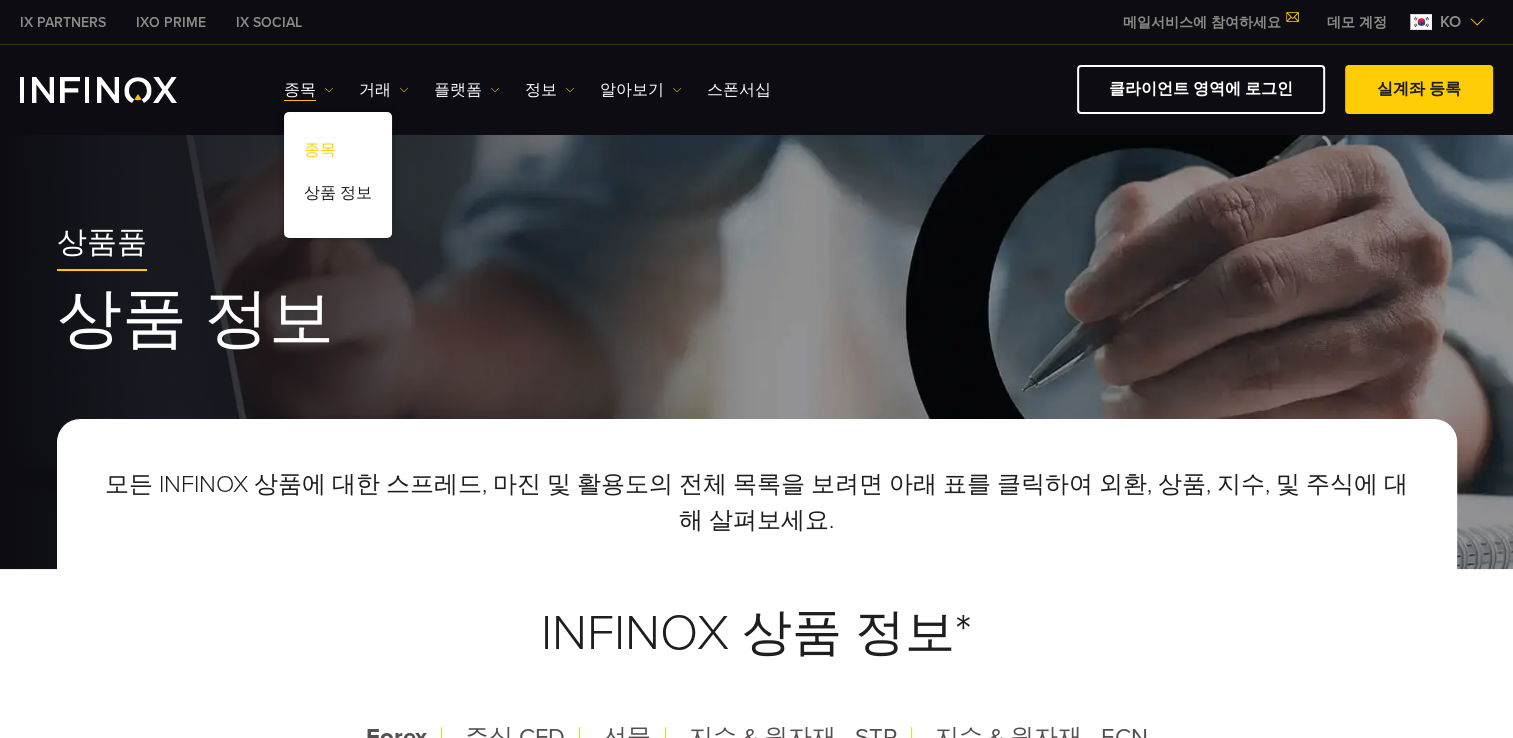 click on "종목" at bounding box center [338, 153] 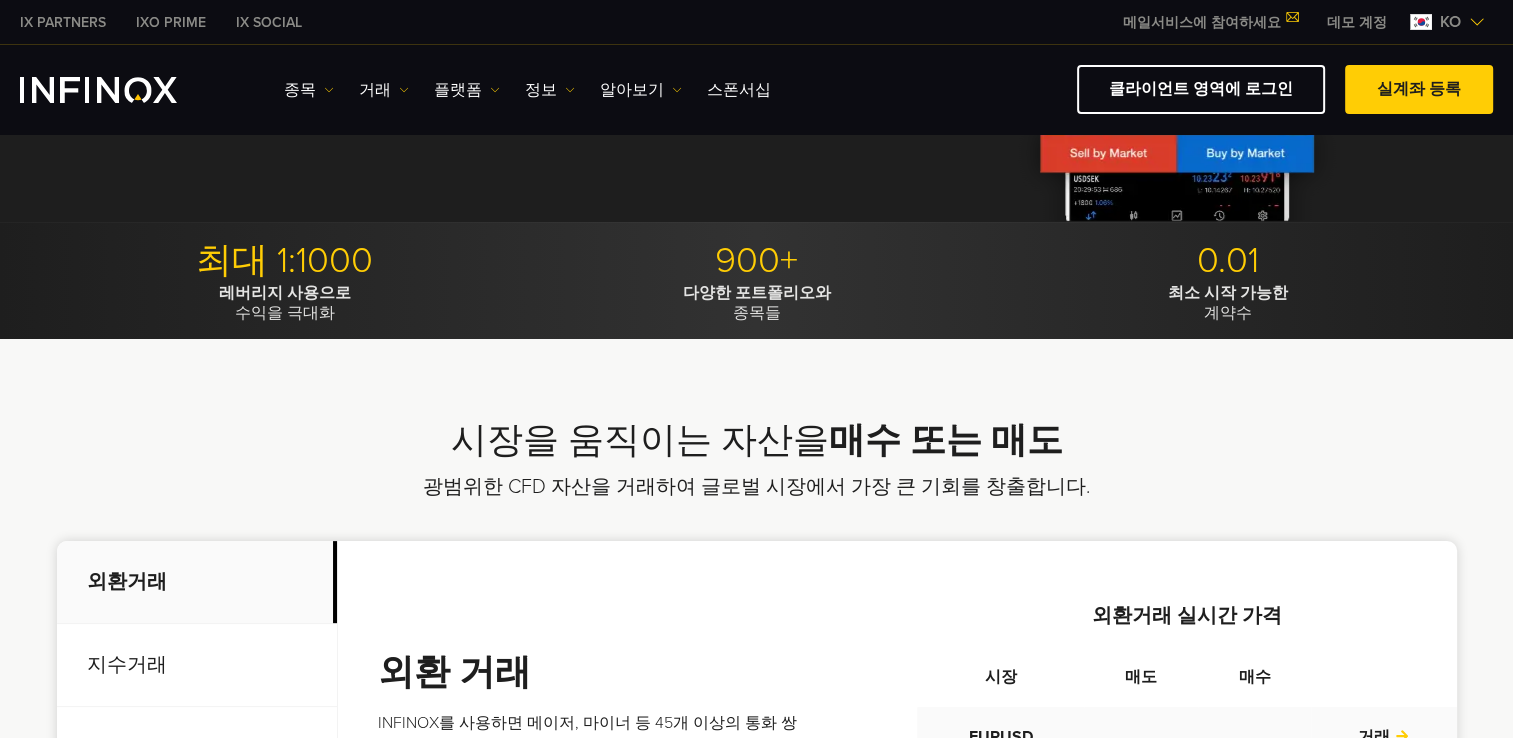 scroll, scrollTop: 400, scrollLeft: 0, axis: vertical 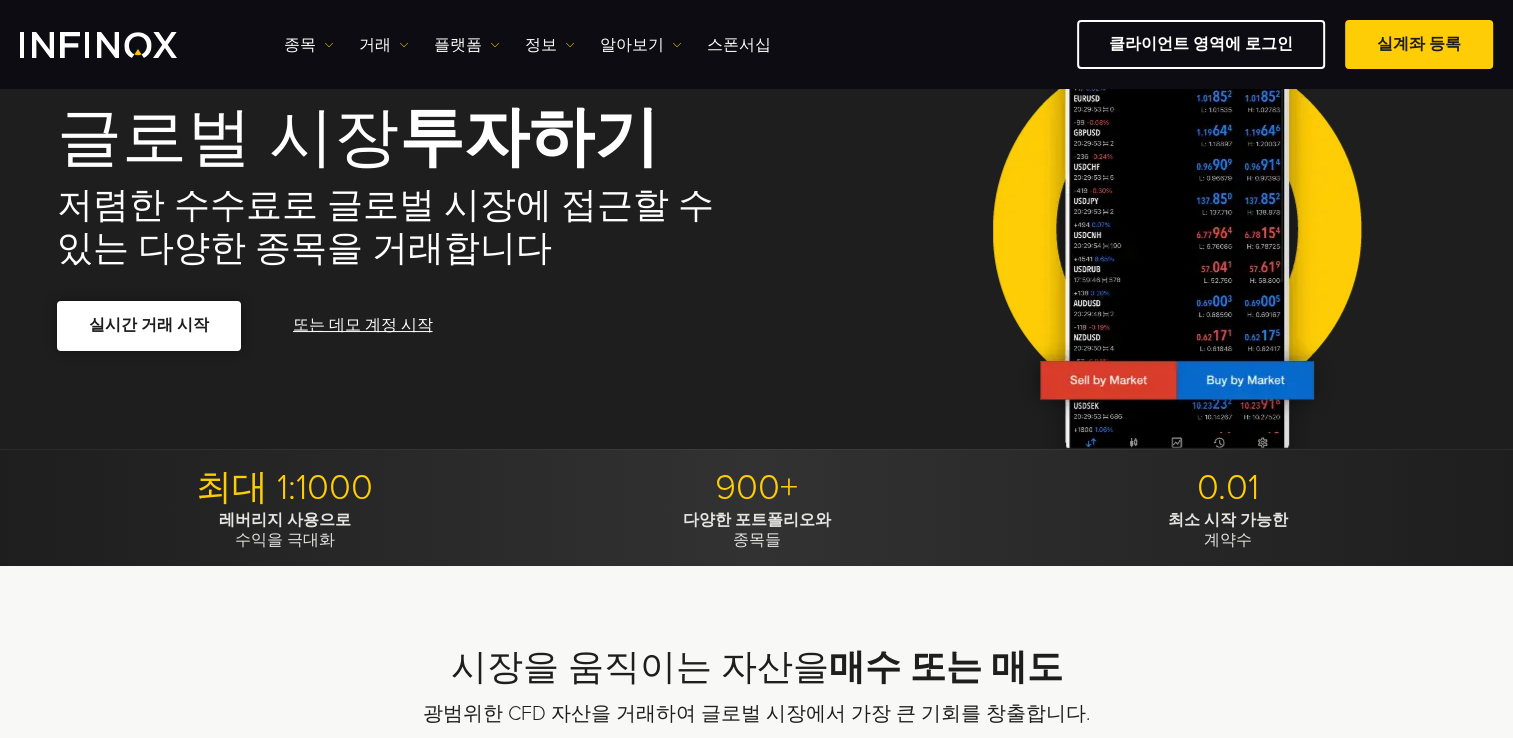click on "실시간 거래 시작" at bounding box center [149, 325] 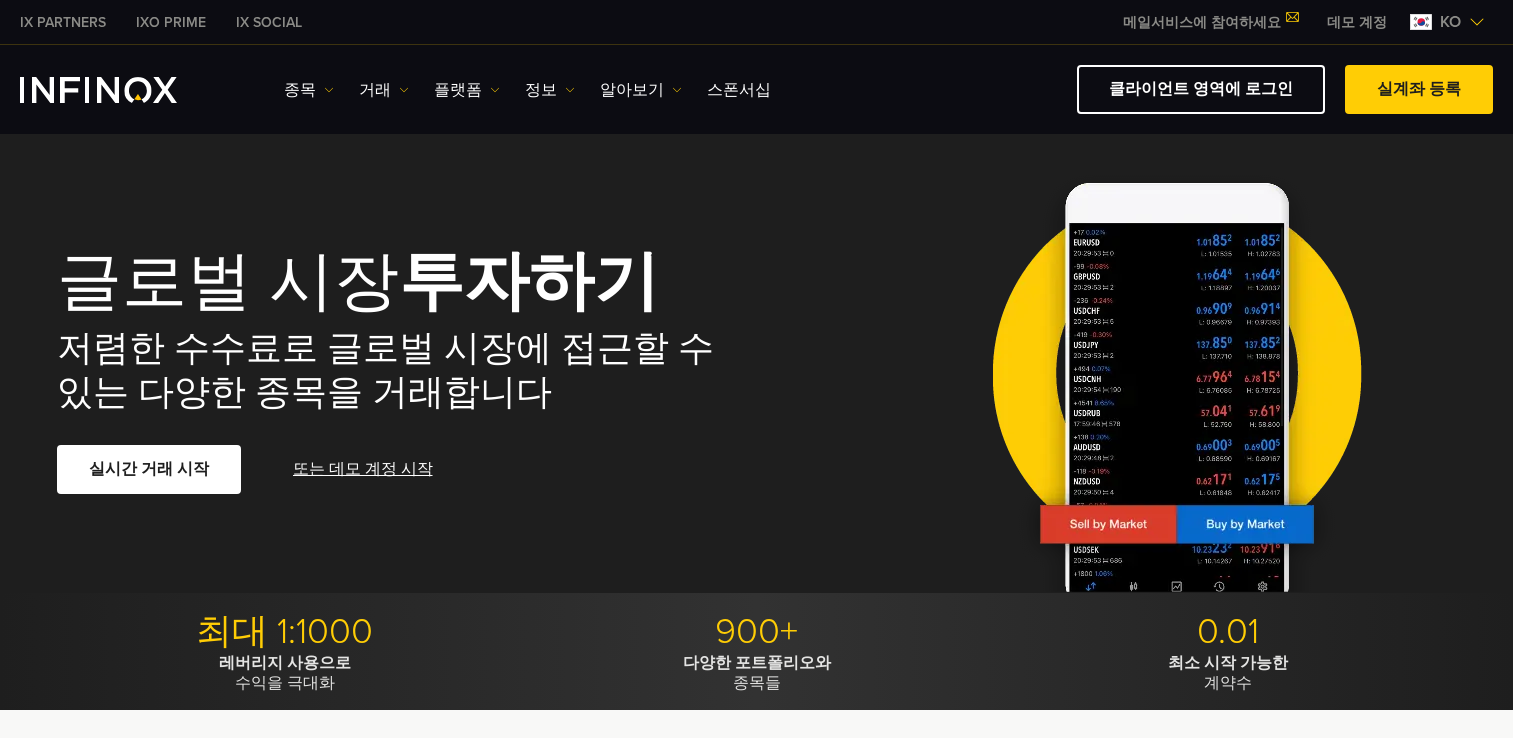 scroll, scrollTop: 0, scrollLeft: 0, axis: both 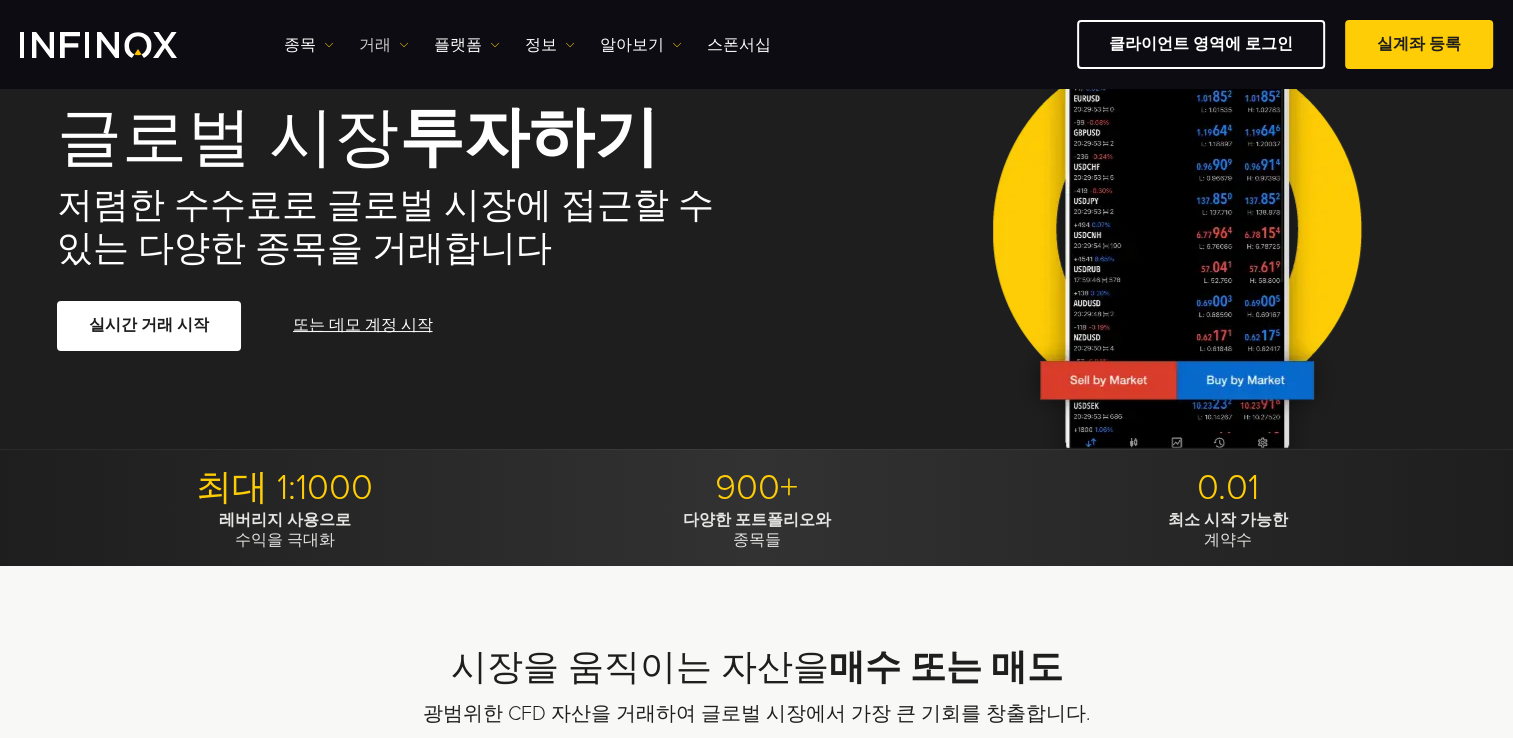 click on "거래" at bounding box center [384, 45] 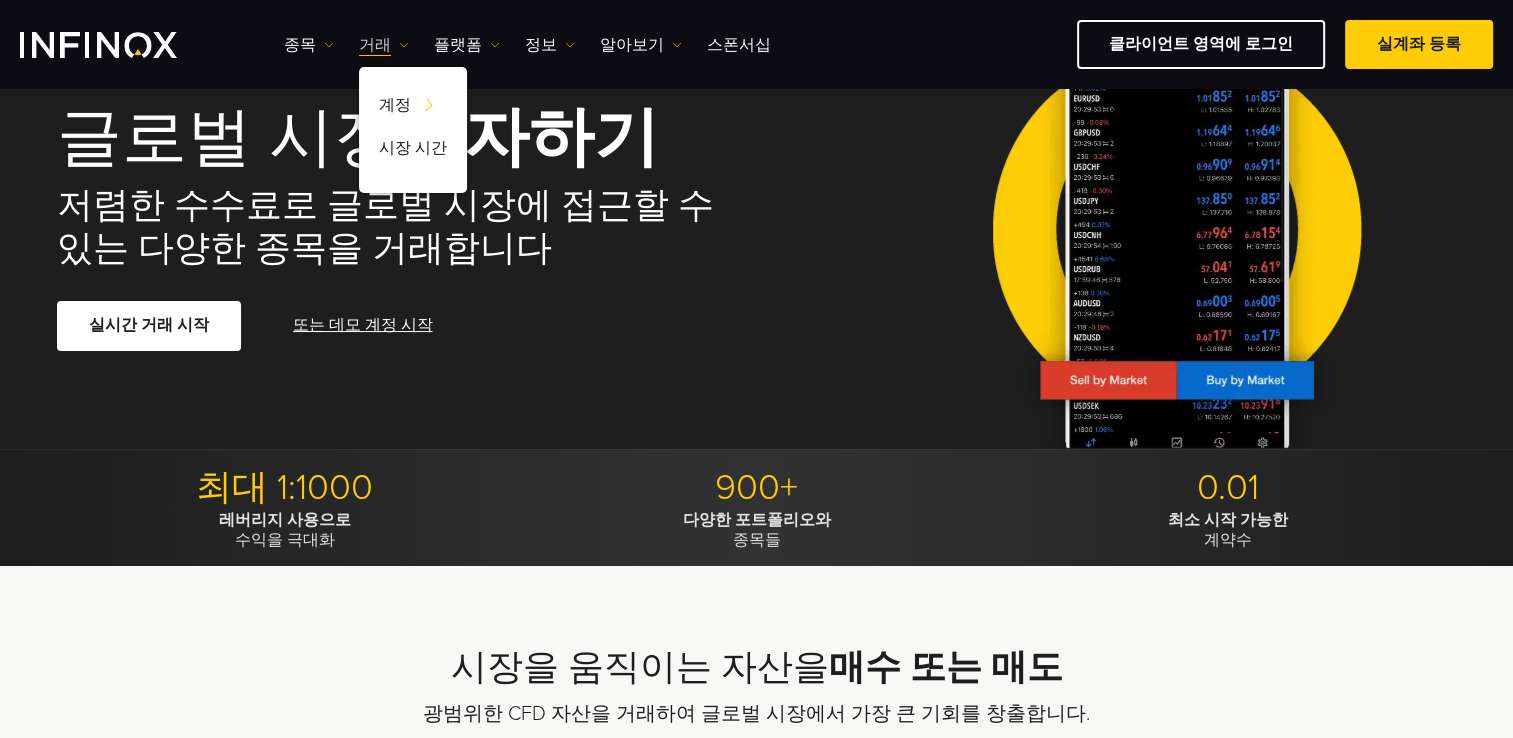 scroll, scrollTop: 0, scrollLeft: 0, axis: both 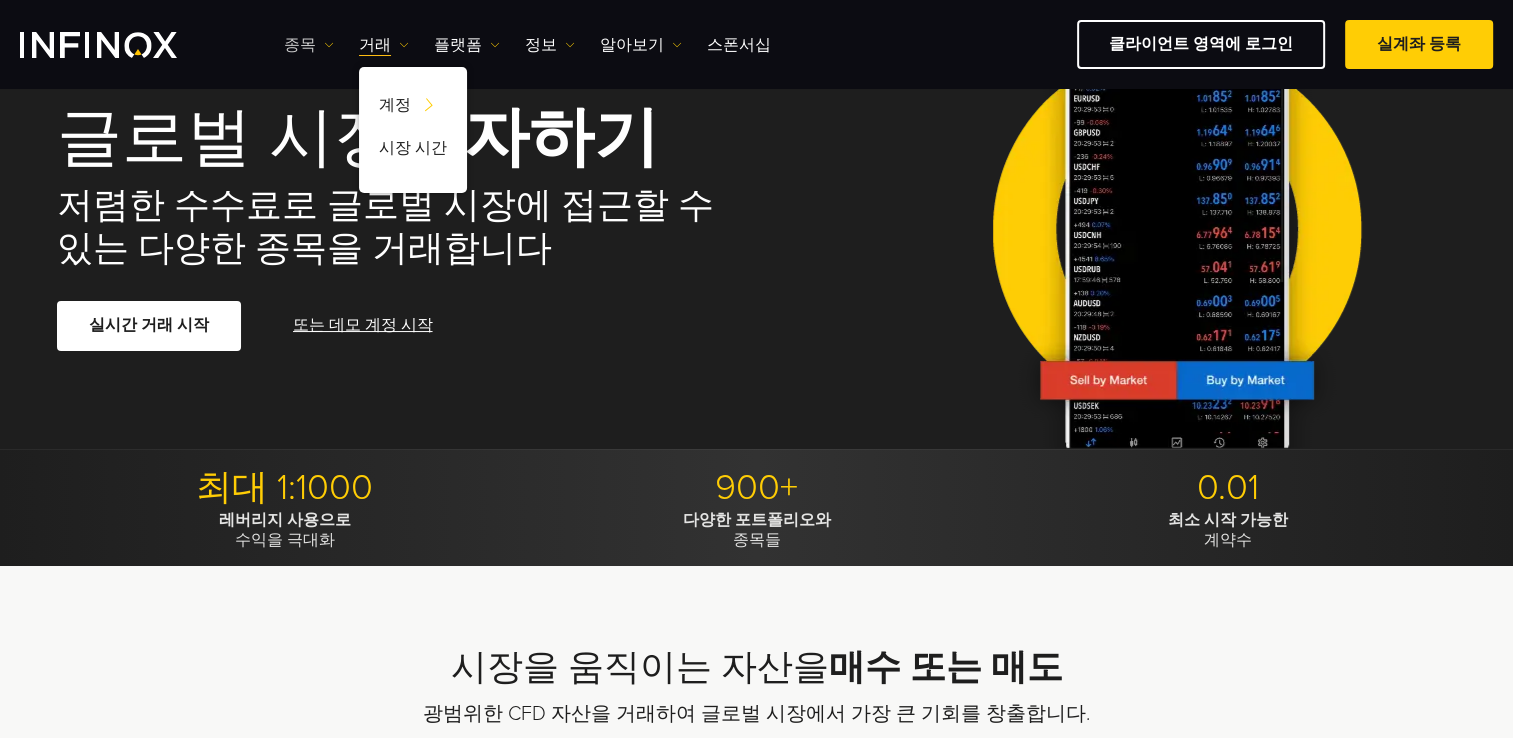 click on "종목" at bounding box center [309, 45] 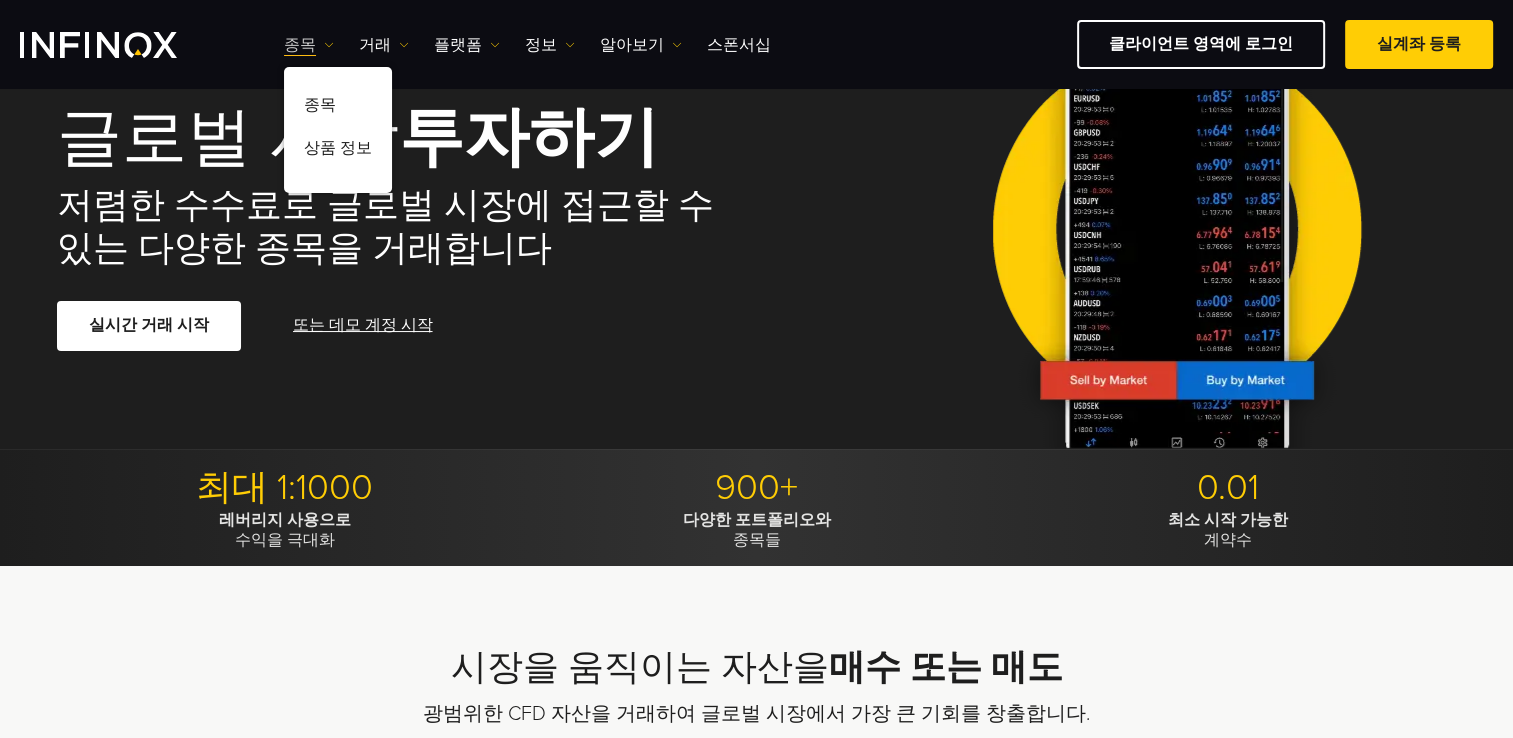 scroll, scrollTop: 0, scrollLeft: 0, axis: both 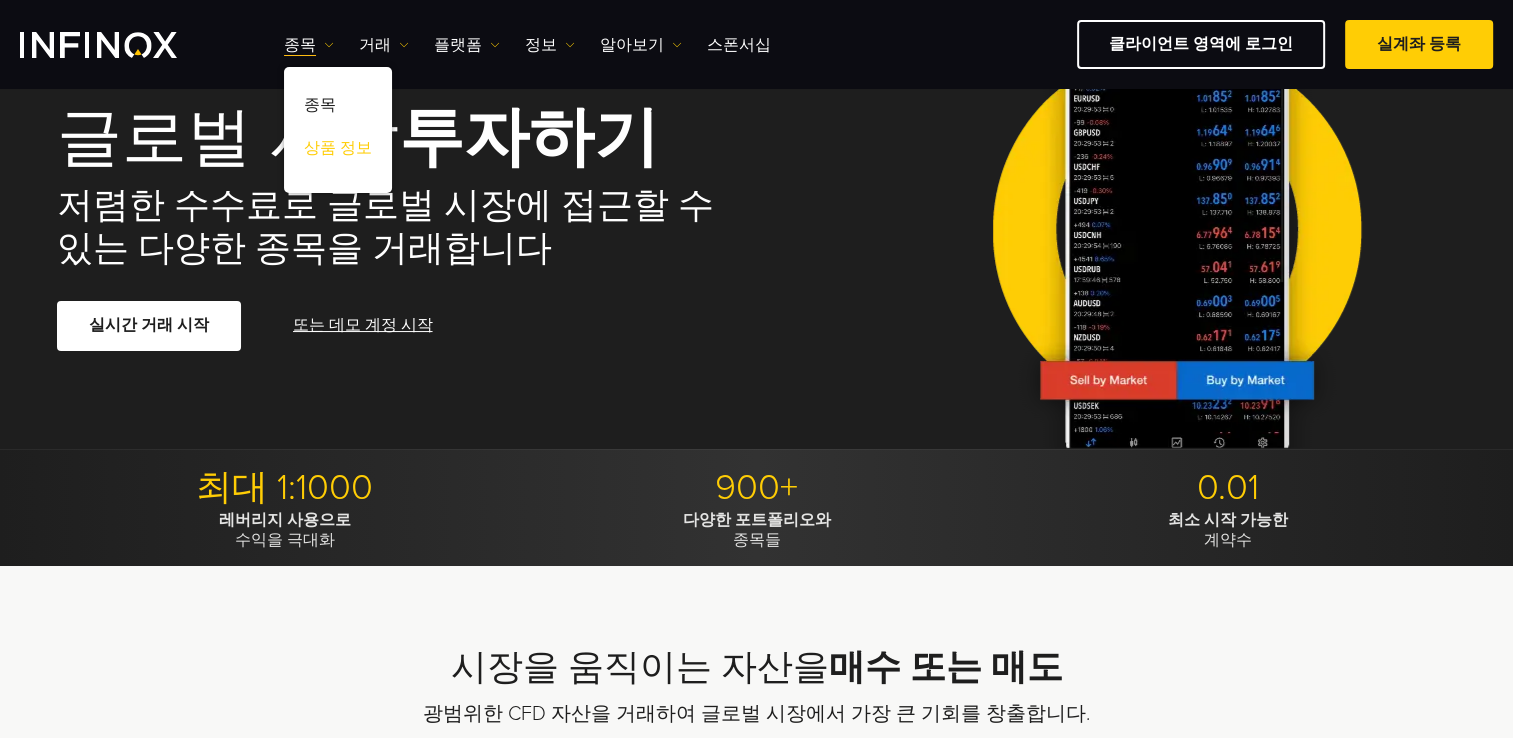 click on "상품 정보" at bounding box center (338, 151) 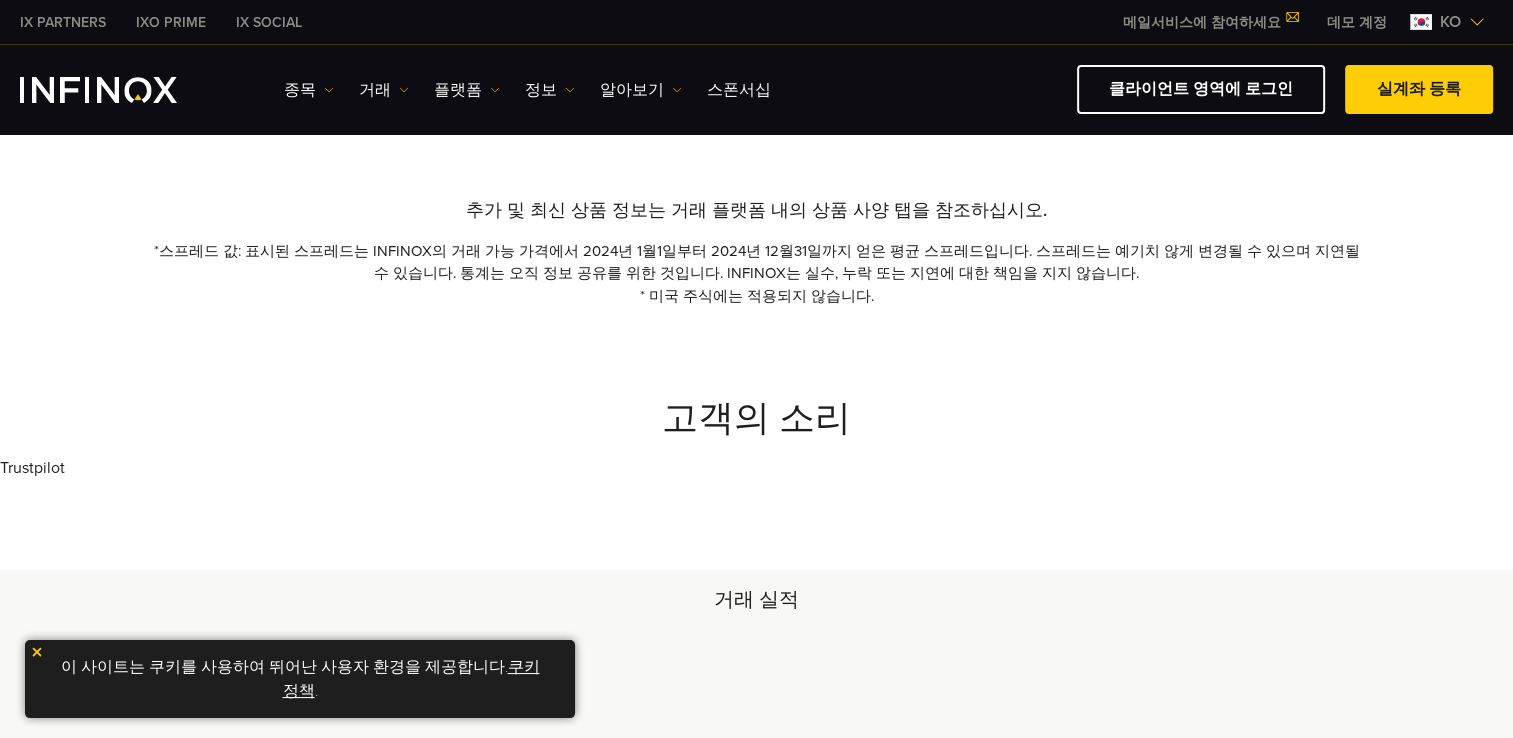 scroll, scrollTop: 700, scrollLeft: 0, axis: vertical 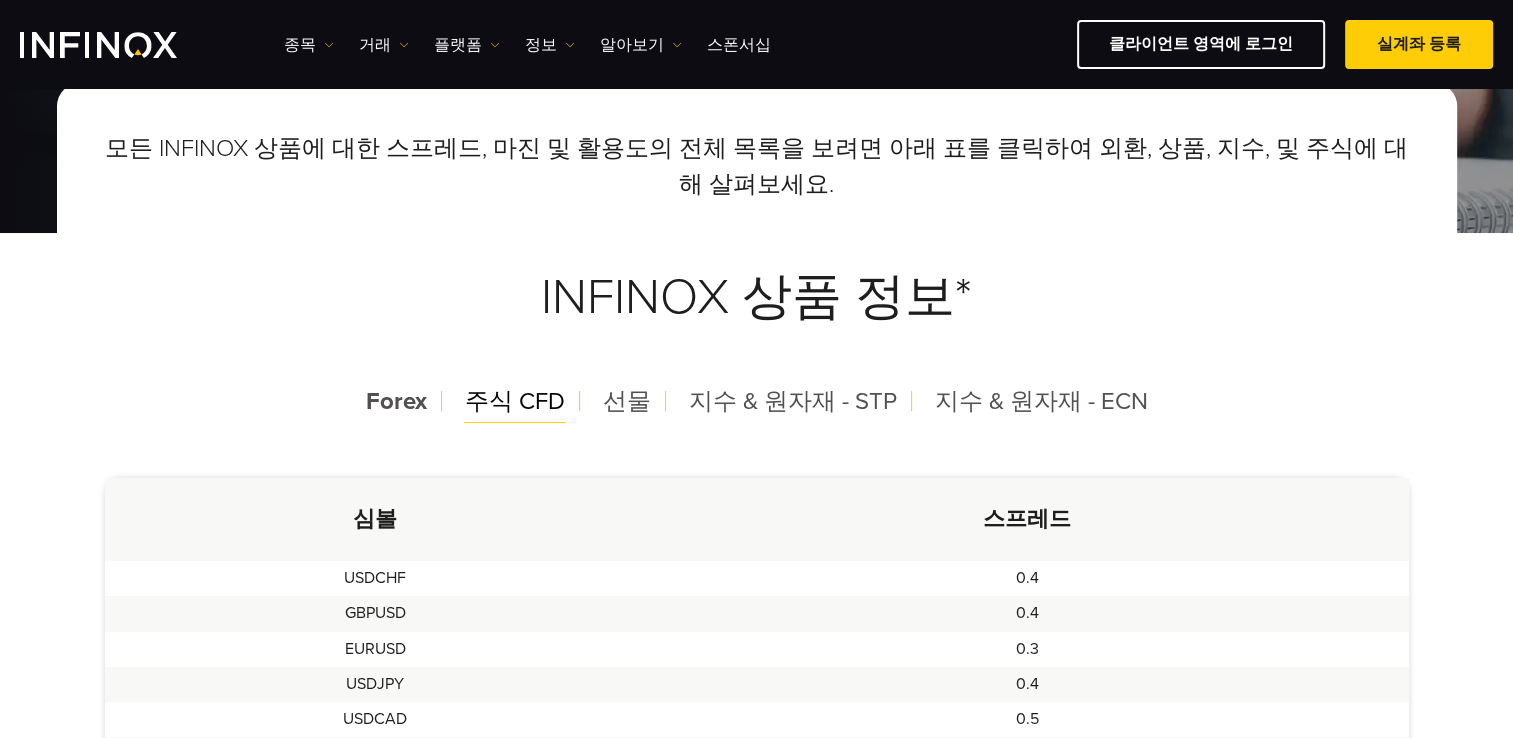 click on "주식 CFD" at bounding box center [515, 401] 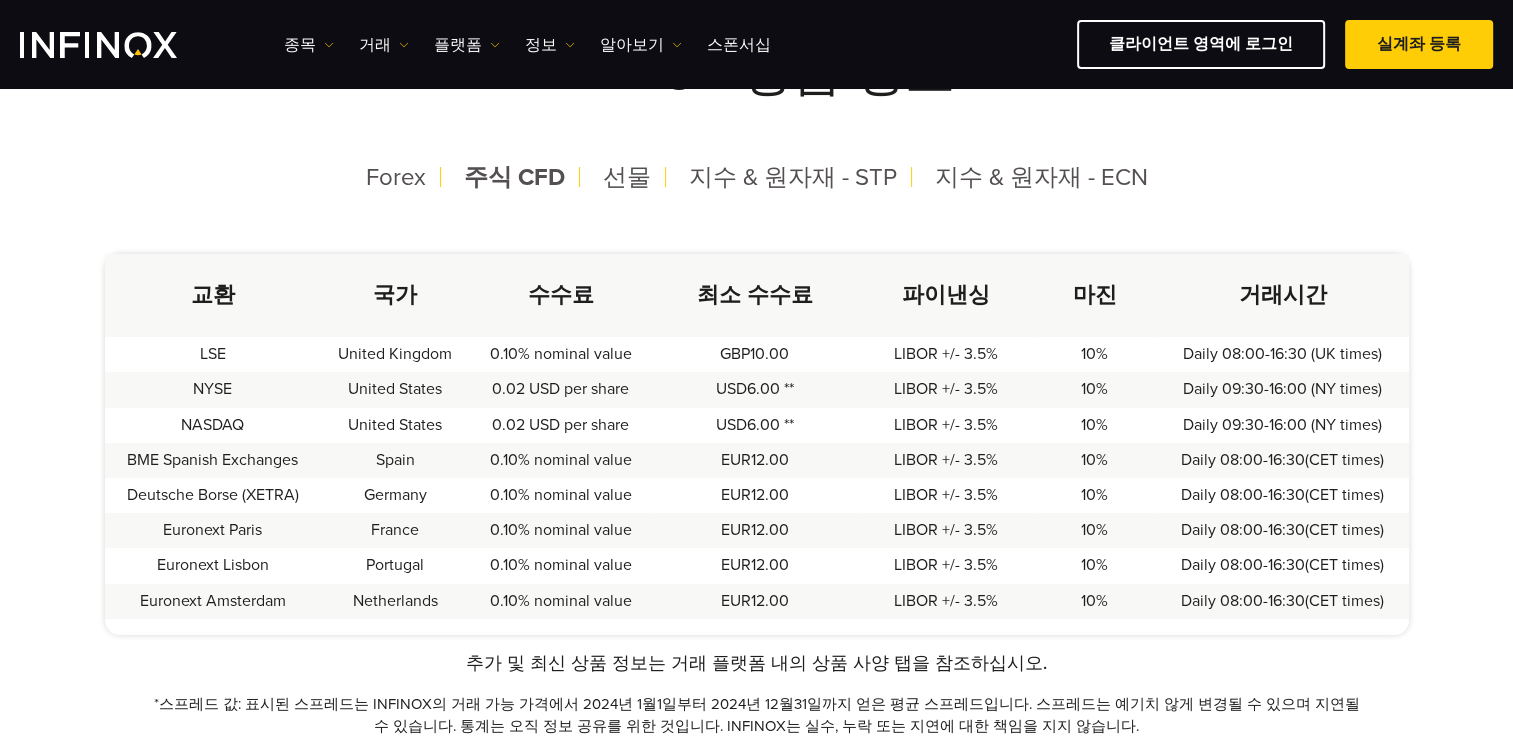 scroll, scrollTop: 300, scrollLeft: 0, axis: vertical 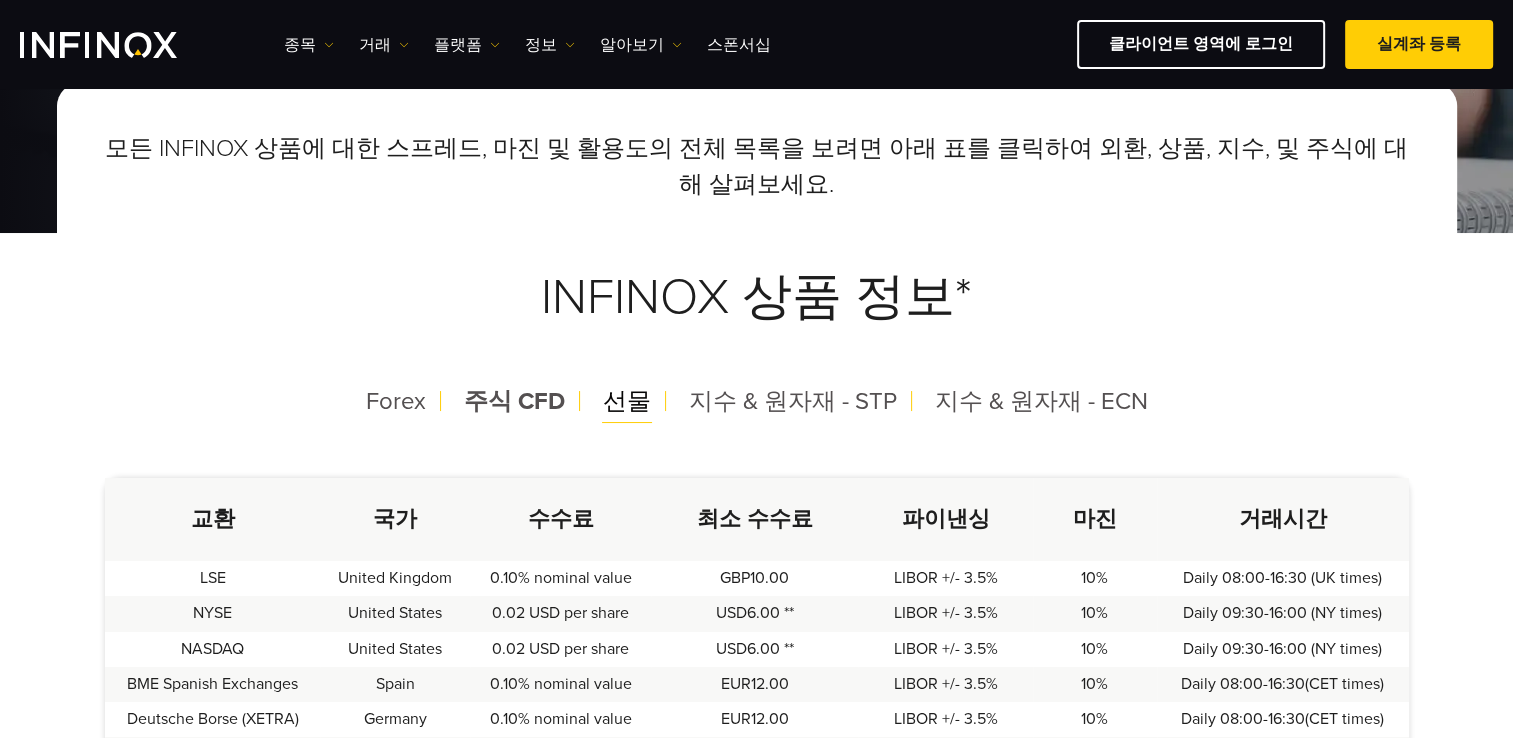 click on "선물" at bounding box center (627, 401) 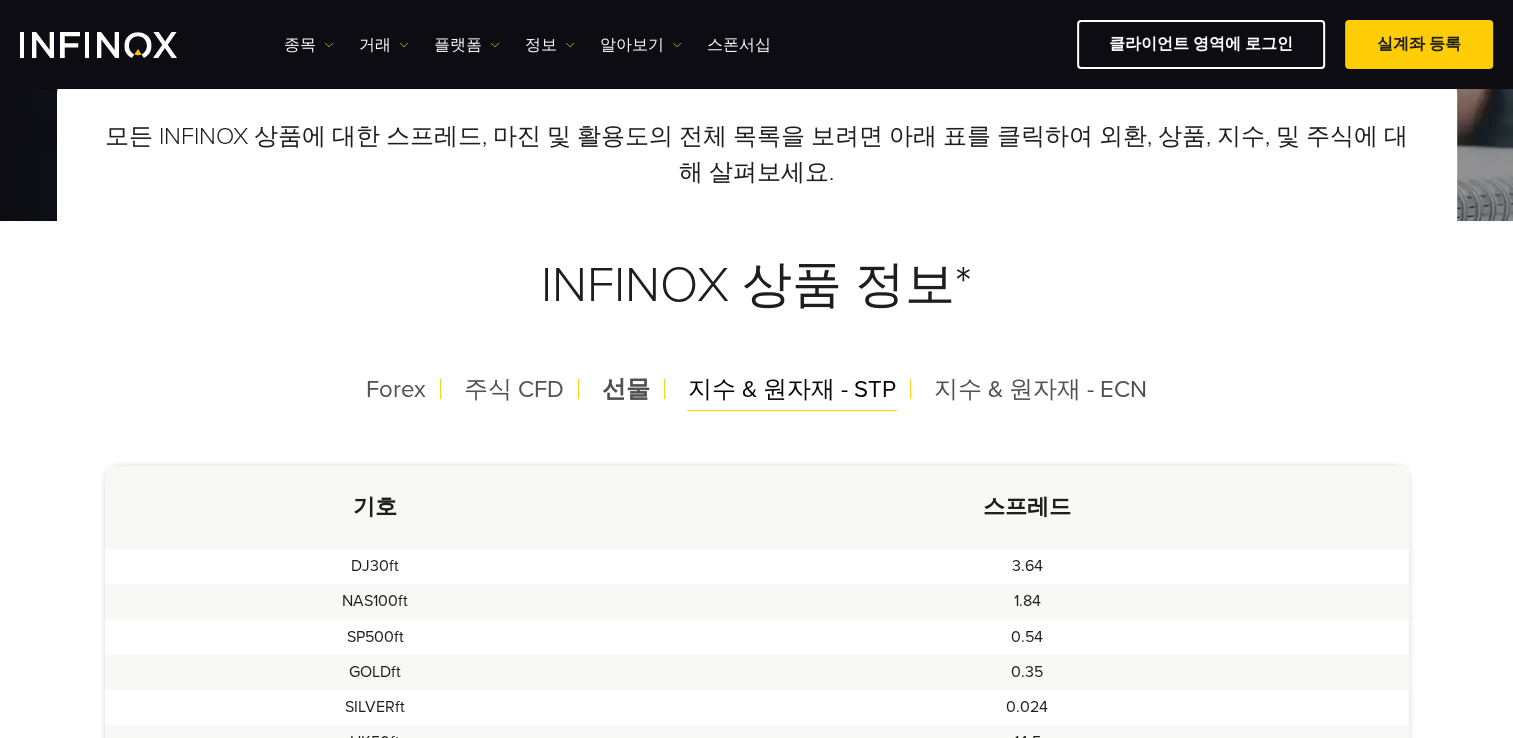 scroll, scrollTop: 300, scrollLeft: 0, axis: vertical 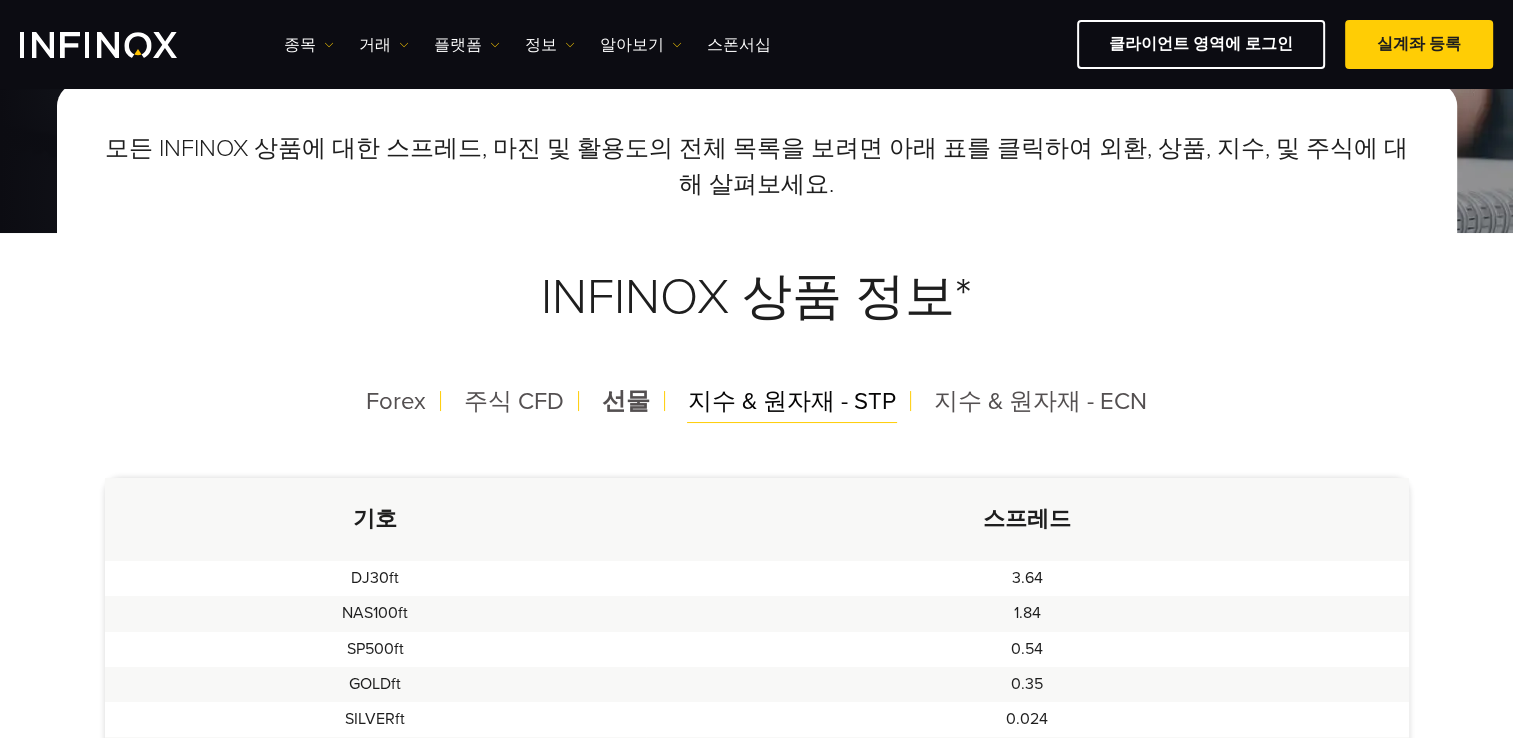 click on "지수 & 원자재 - STP" at bounding box center (792, 401) 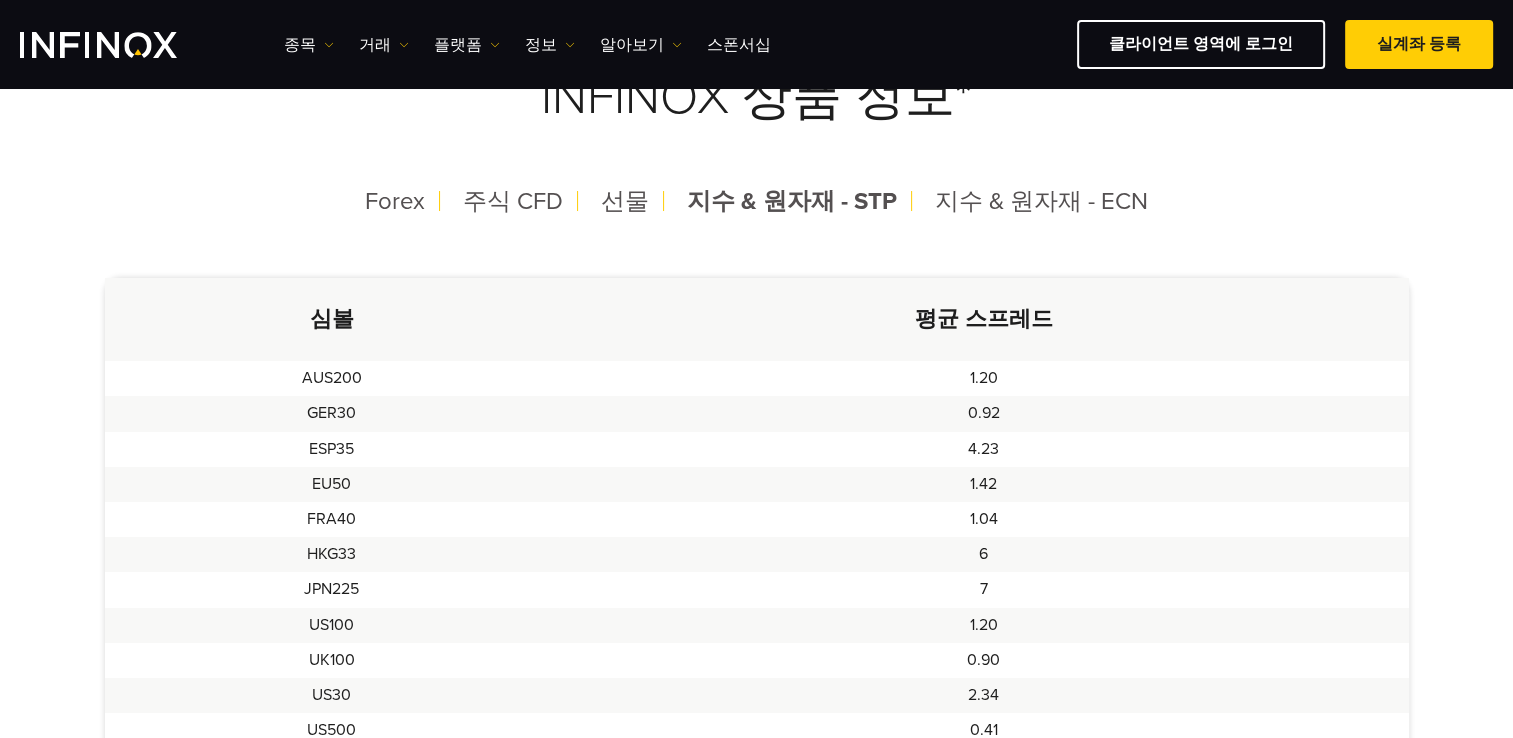 scroll, scrollTop: 400, scrollLeft: 0, axis: vertical 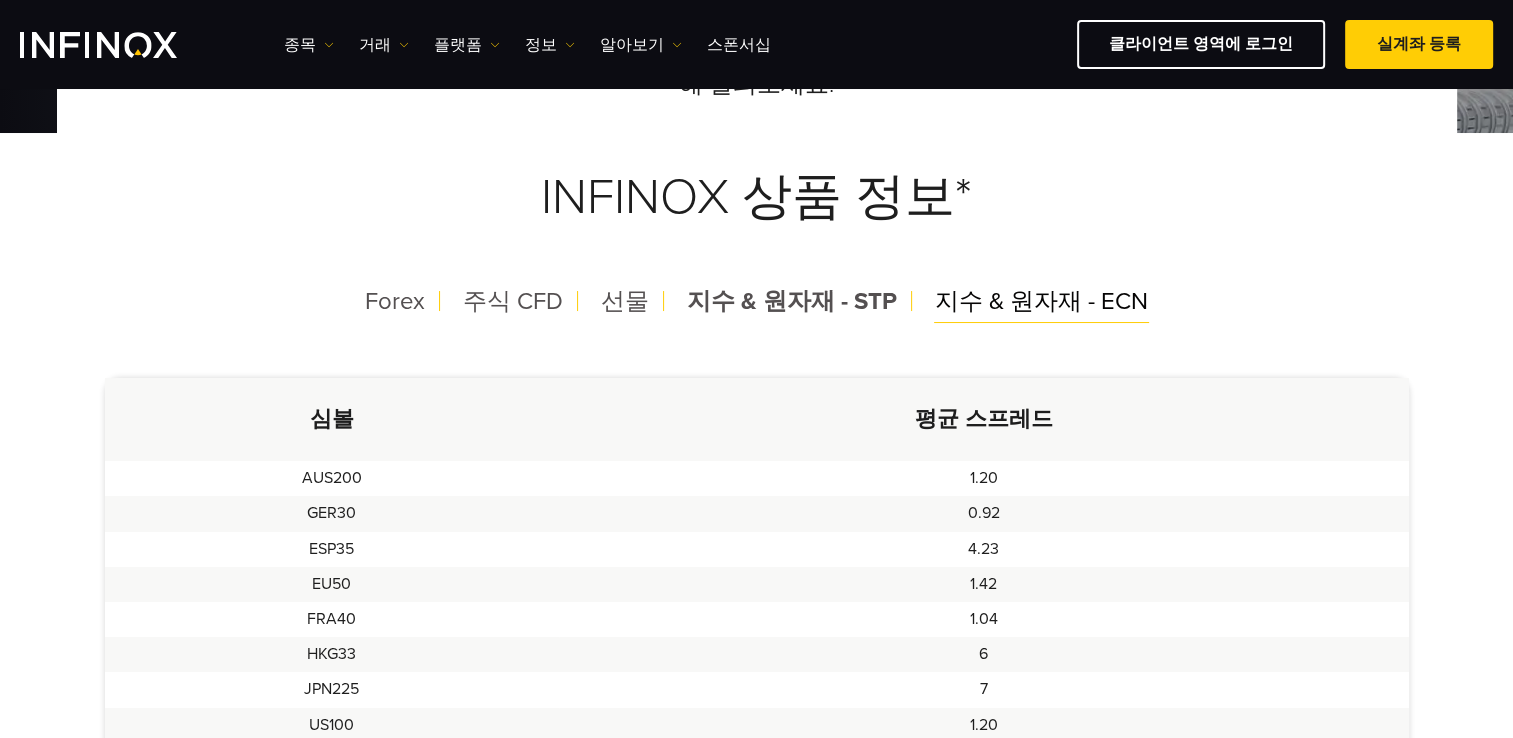 click on "지수 & 원자재 - ECN" at bounding box center (1041, 301) 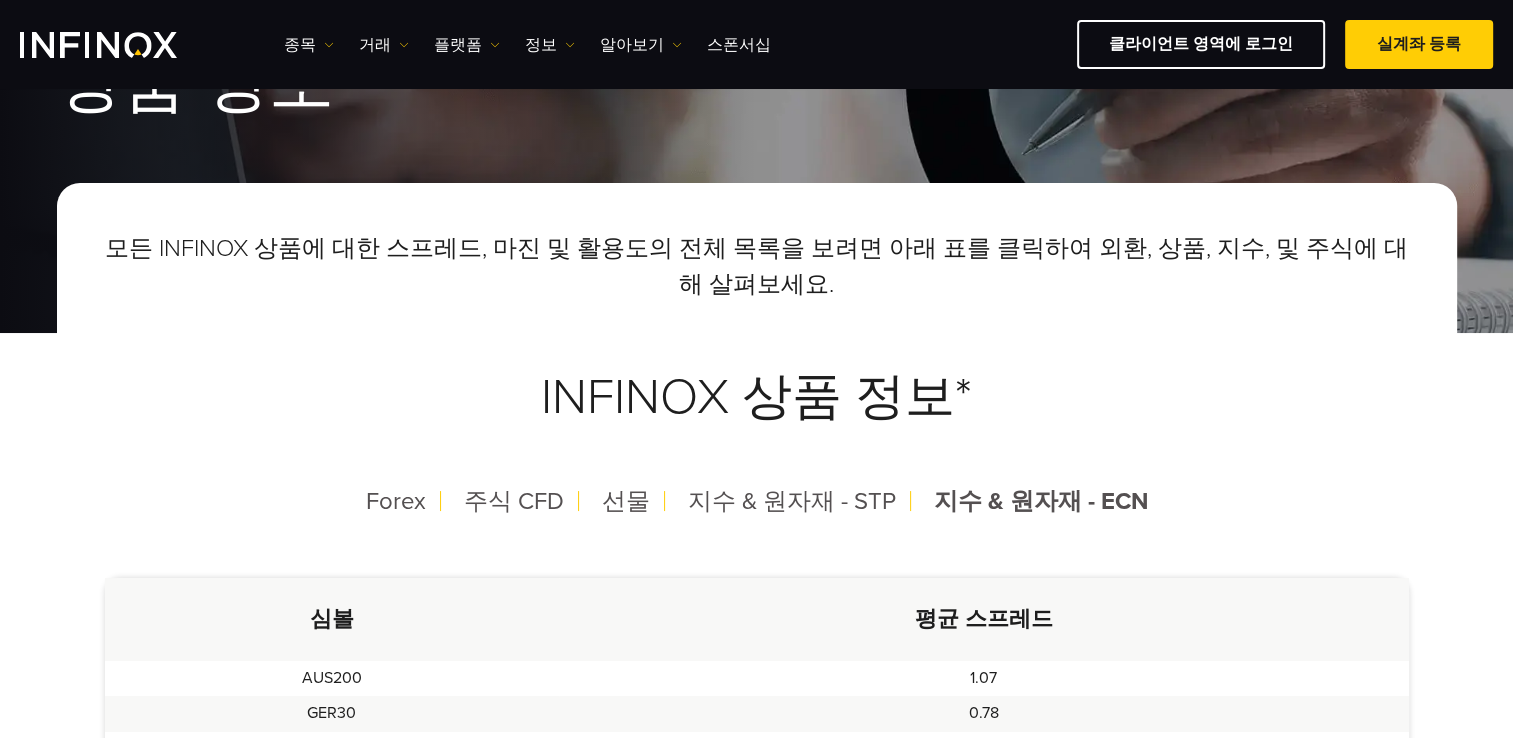 scroll, scrollTop: 0, scrollLeft: 0, axis: both 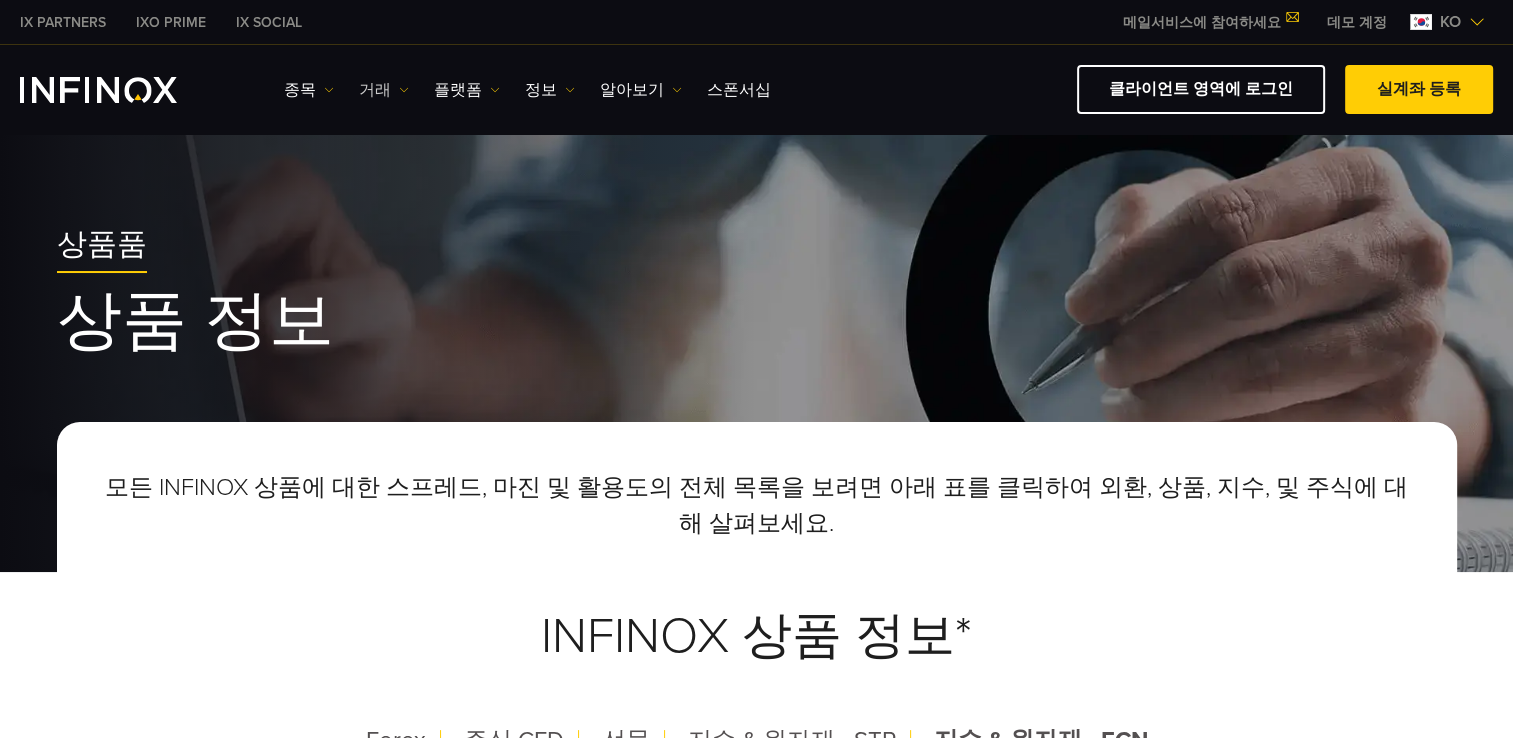 click on "거래" at bounding box center (384, 90) 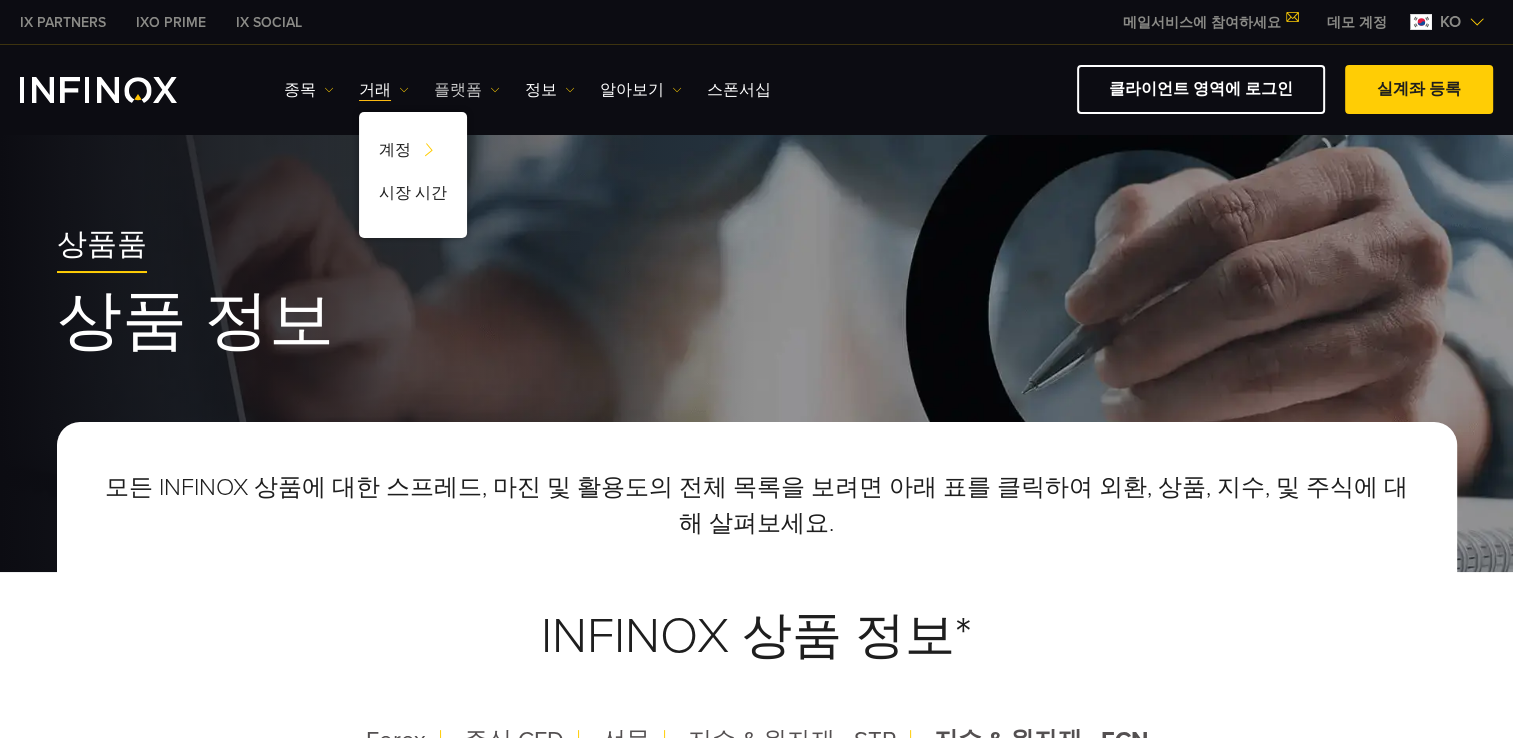 click on "플랫폼" at bounding box center [467, 90] 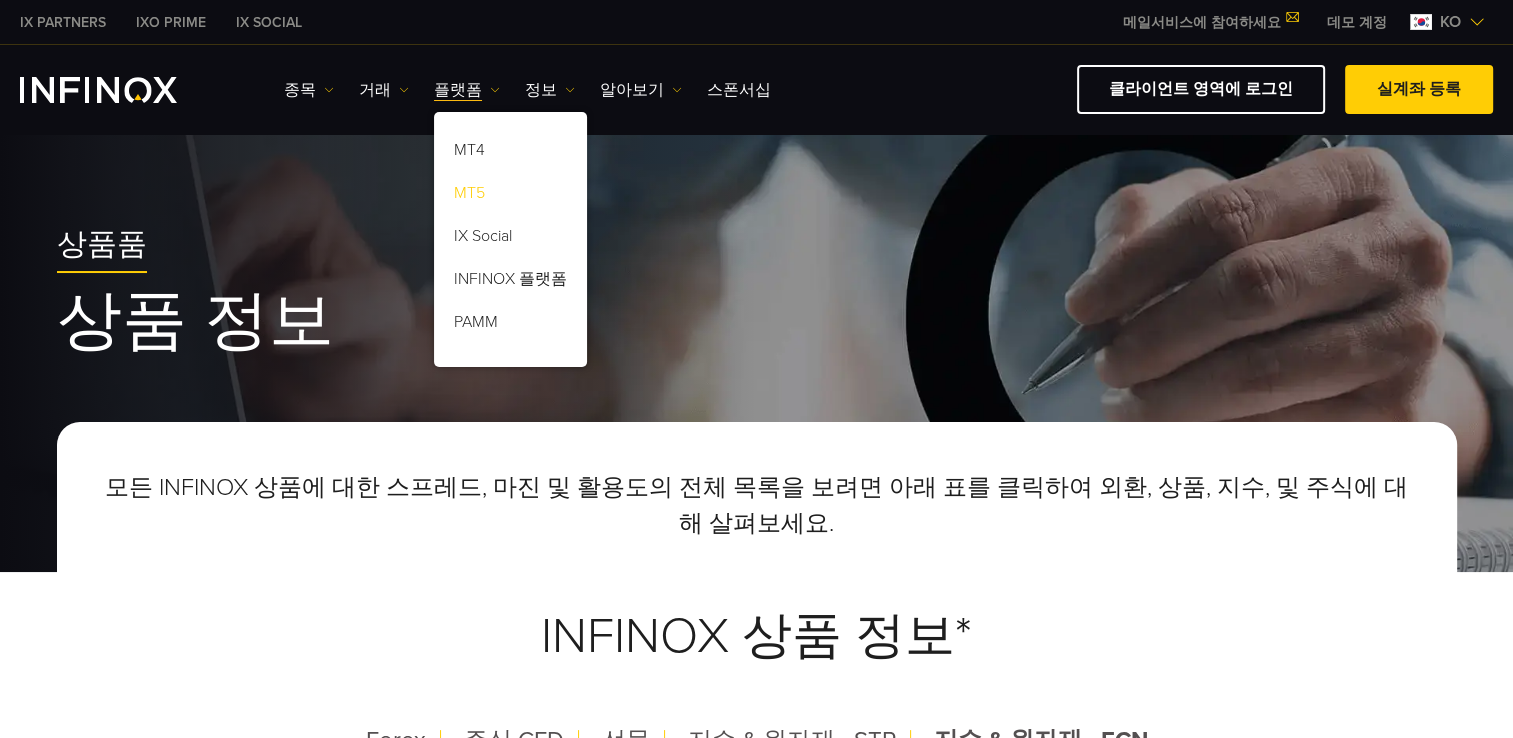click on "MT5" at bounding box center [510, 196] 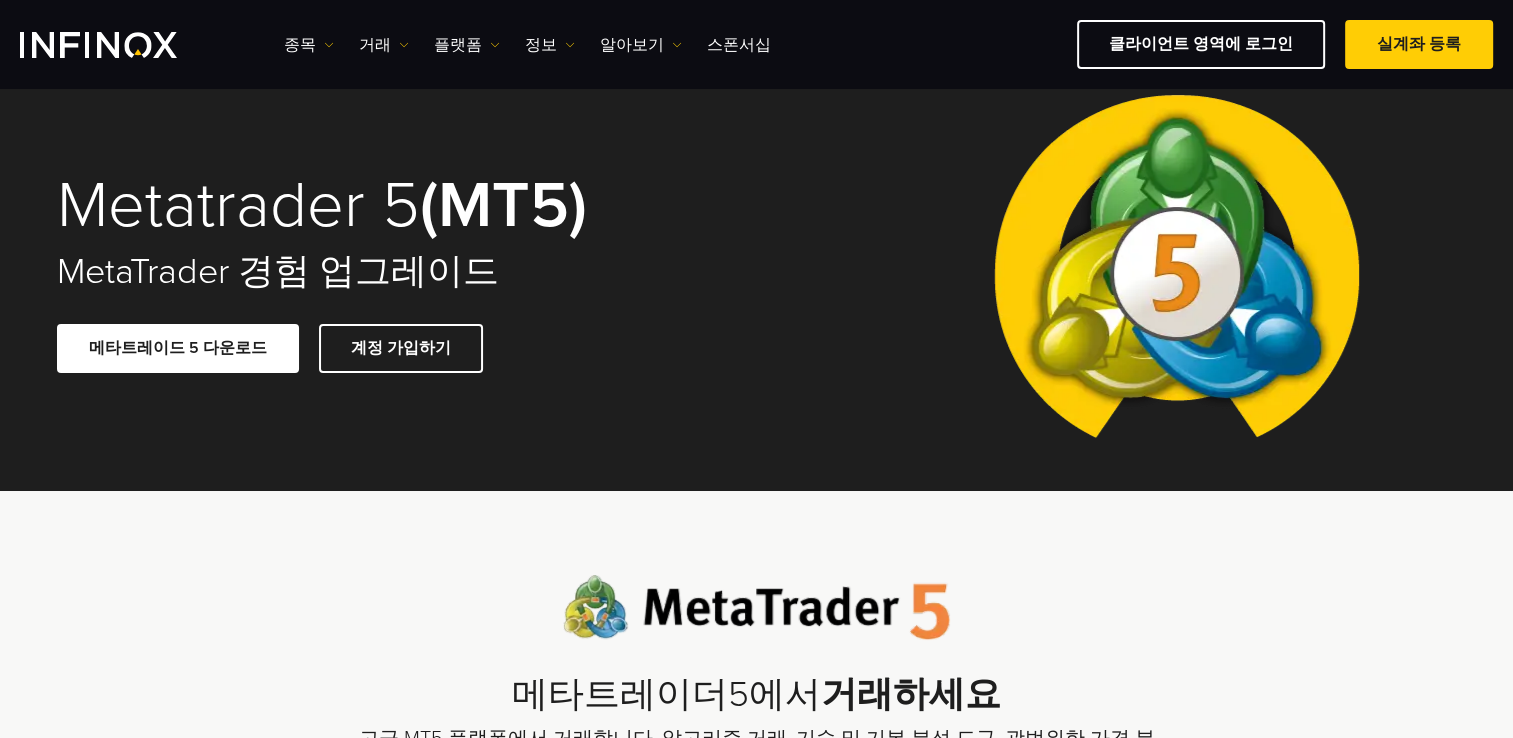 scroll, scrollTop: 600, scrollLeft: 0, axis: vertical 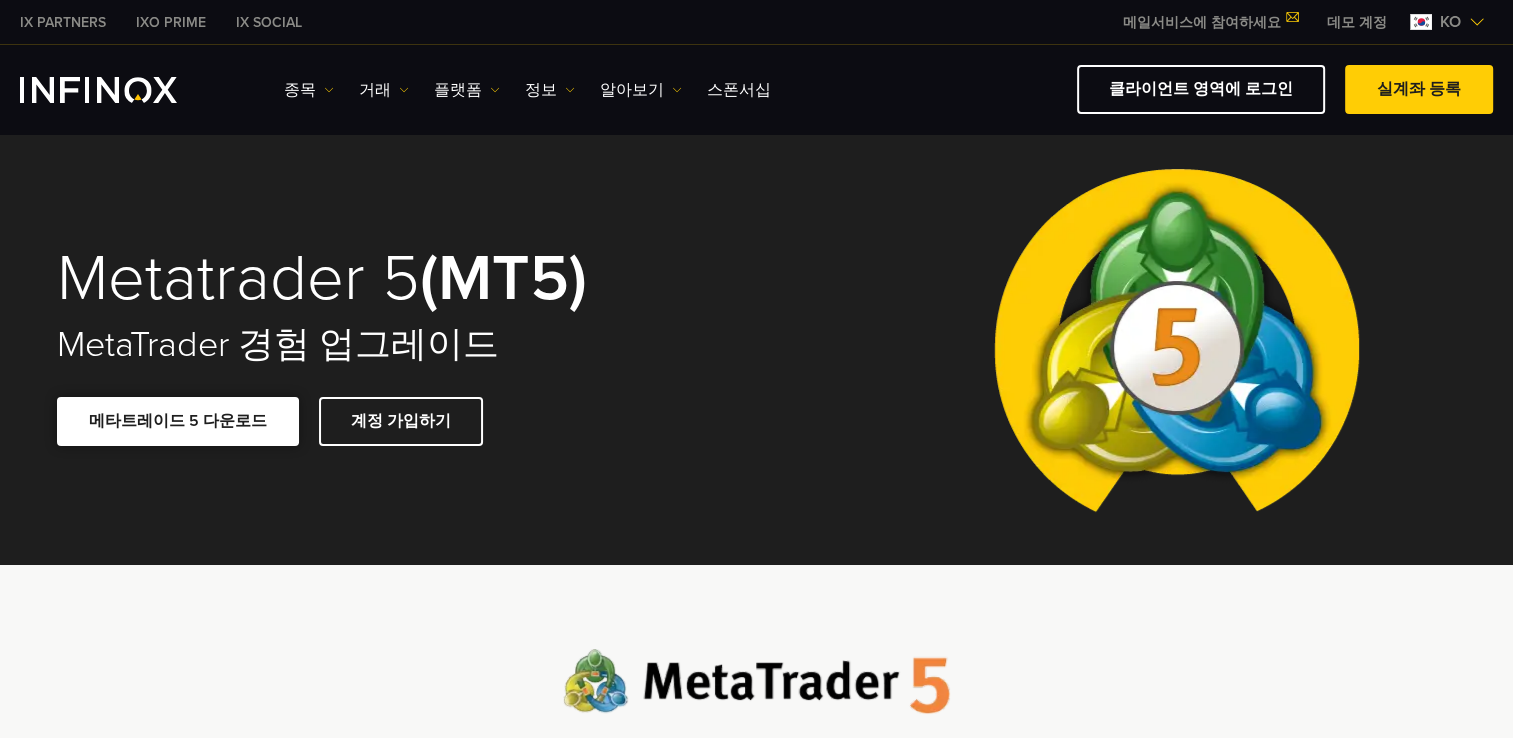 click on "메타트레이드 5 다운로드" at bounding box center (178, 421) 